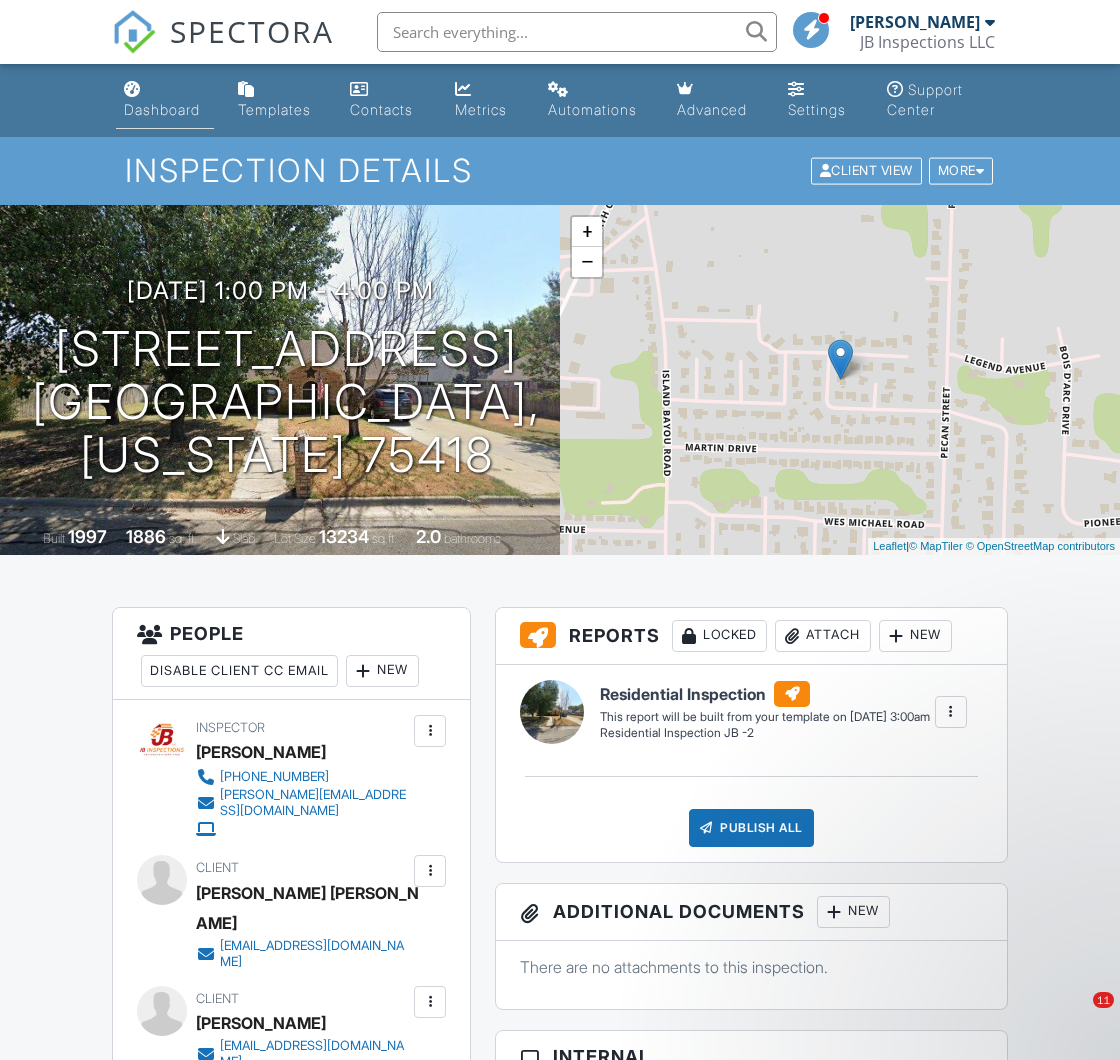 scroll, scrollTop: 0, scrollLeft: 0, axis: both 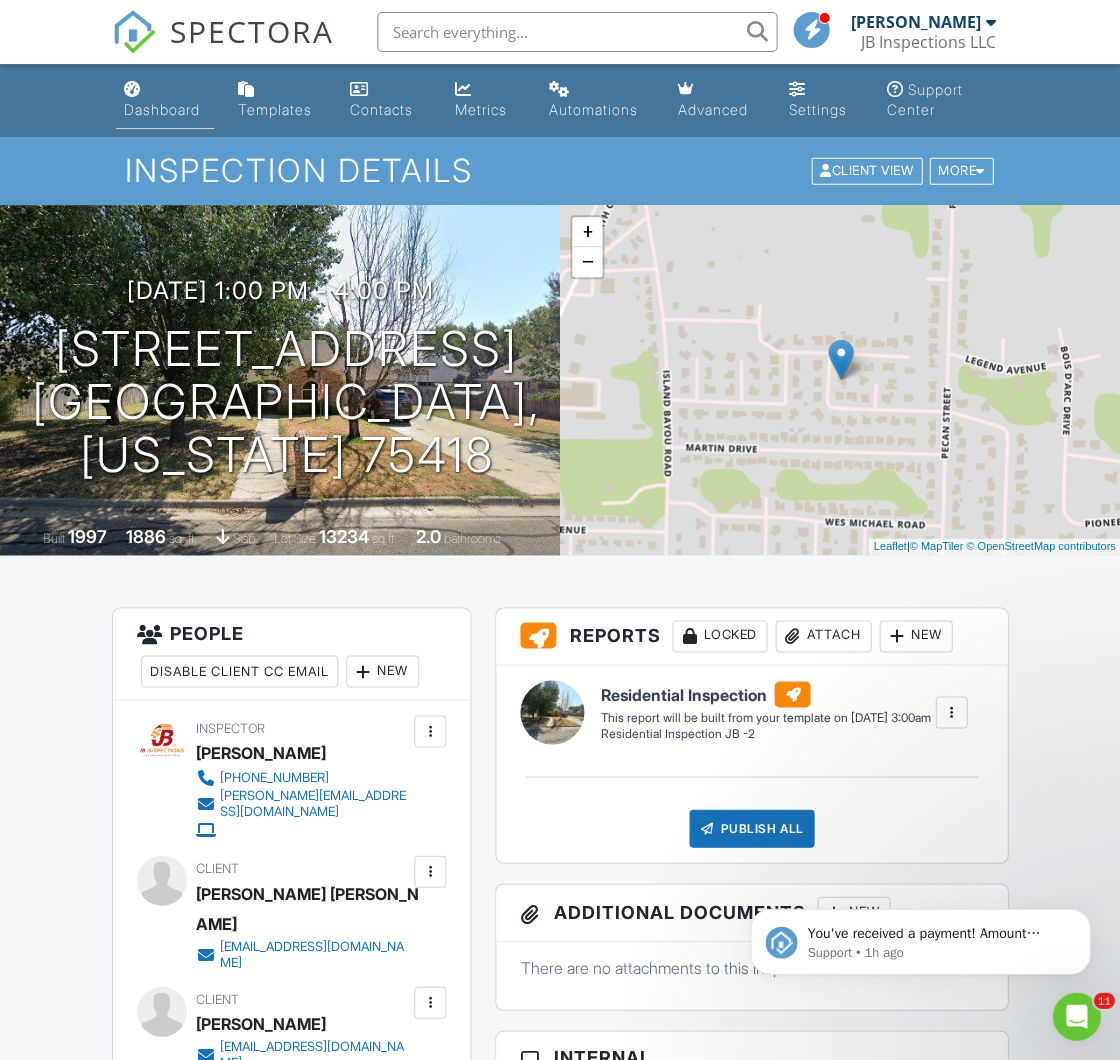 click on "Dashboard" at bounding box center [162, 109] 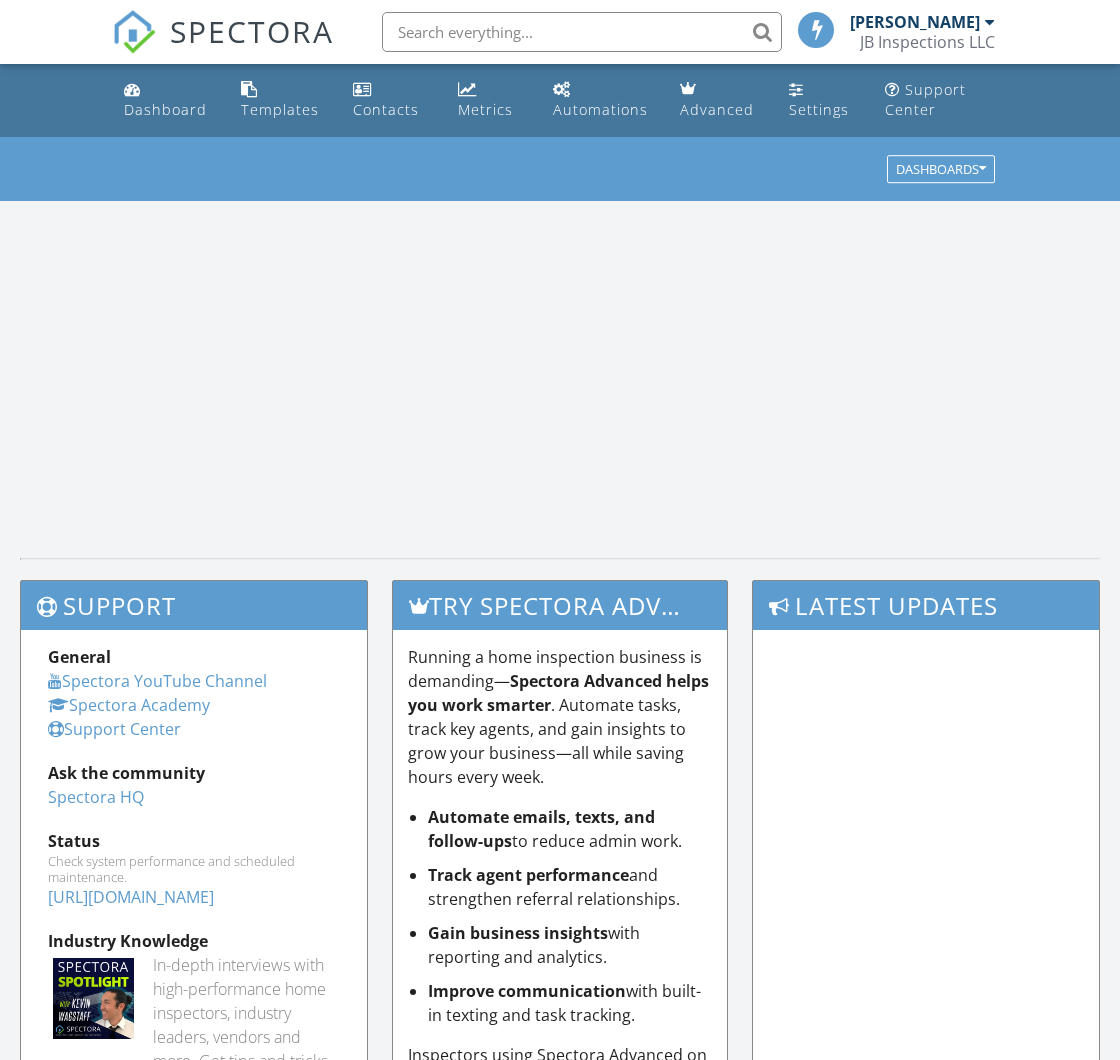 scroll, scrollTop: 0, scrollLeft: 0, axis: both 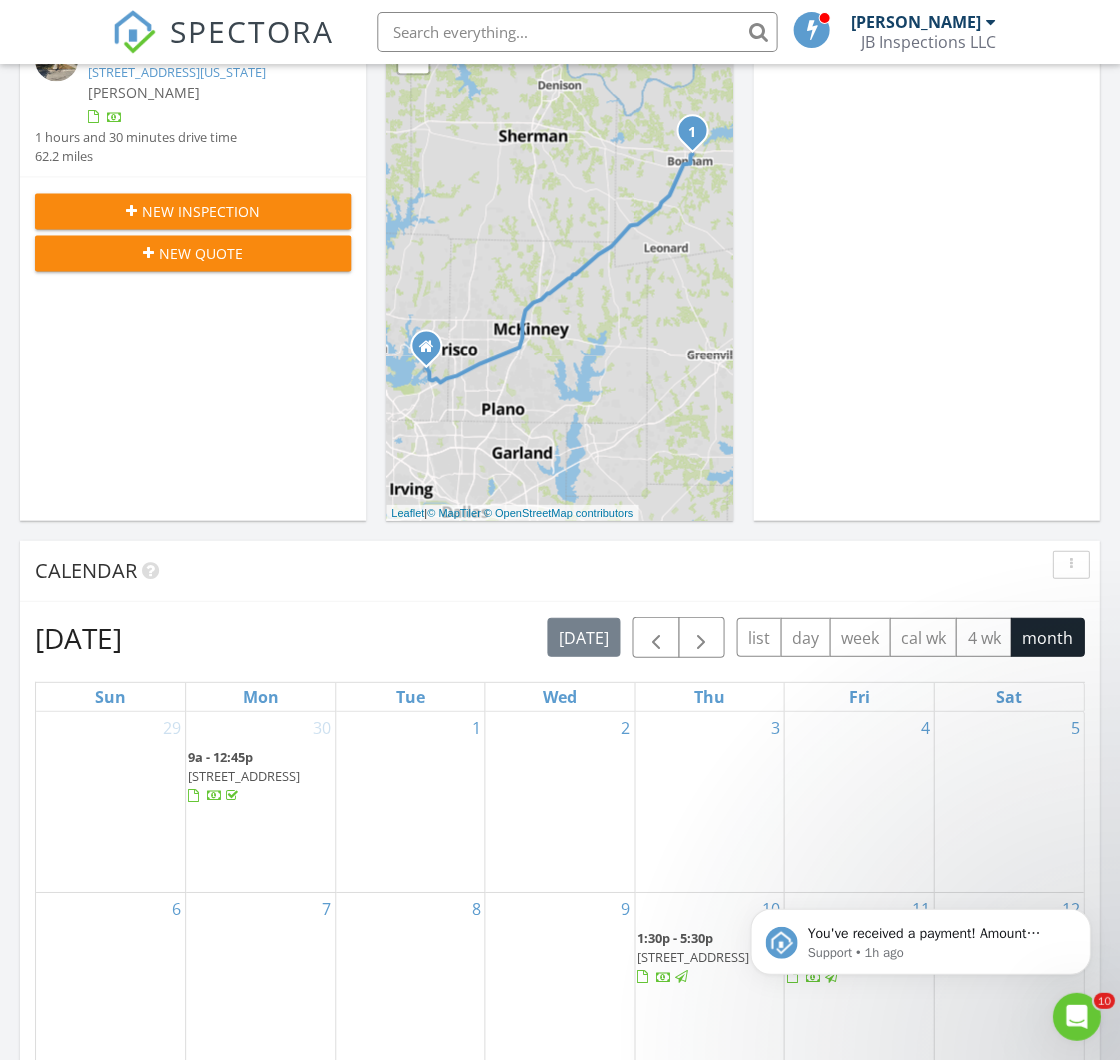 click on "New Inspection" at bounding box center [201, 211] 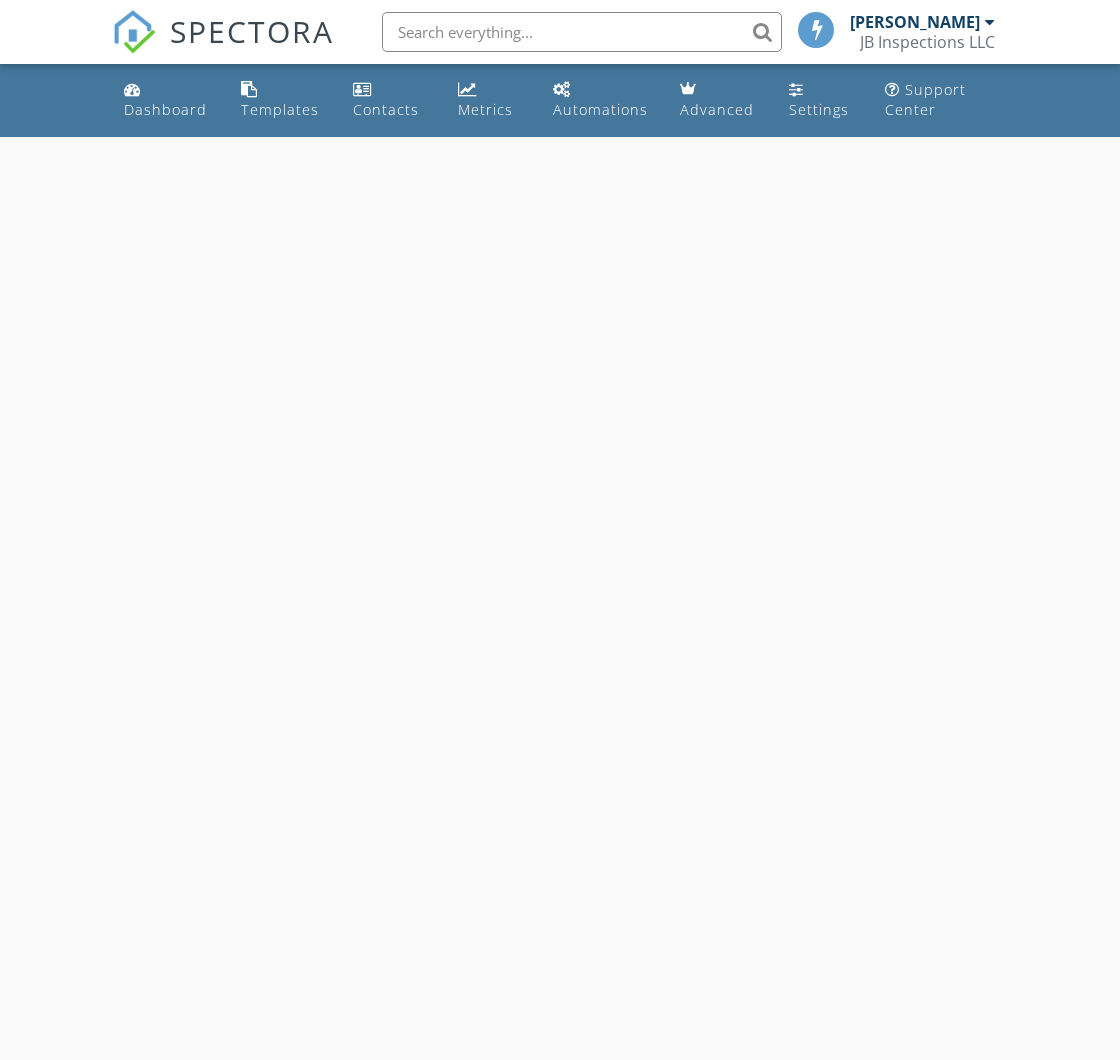 scroll, scrollTop: 0, scrollLeft: 0, axis: both 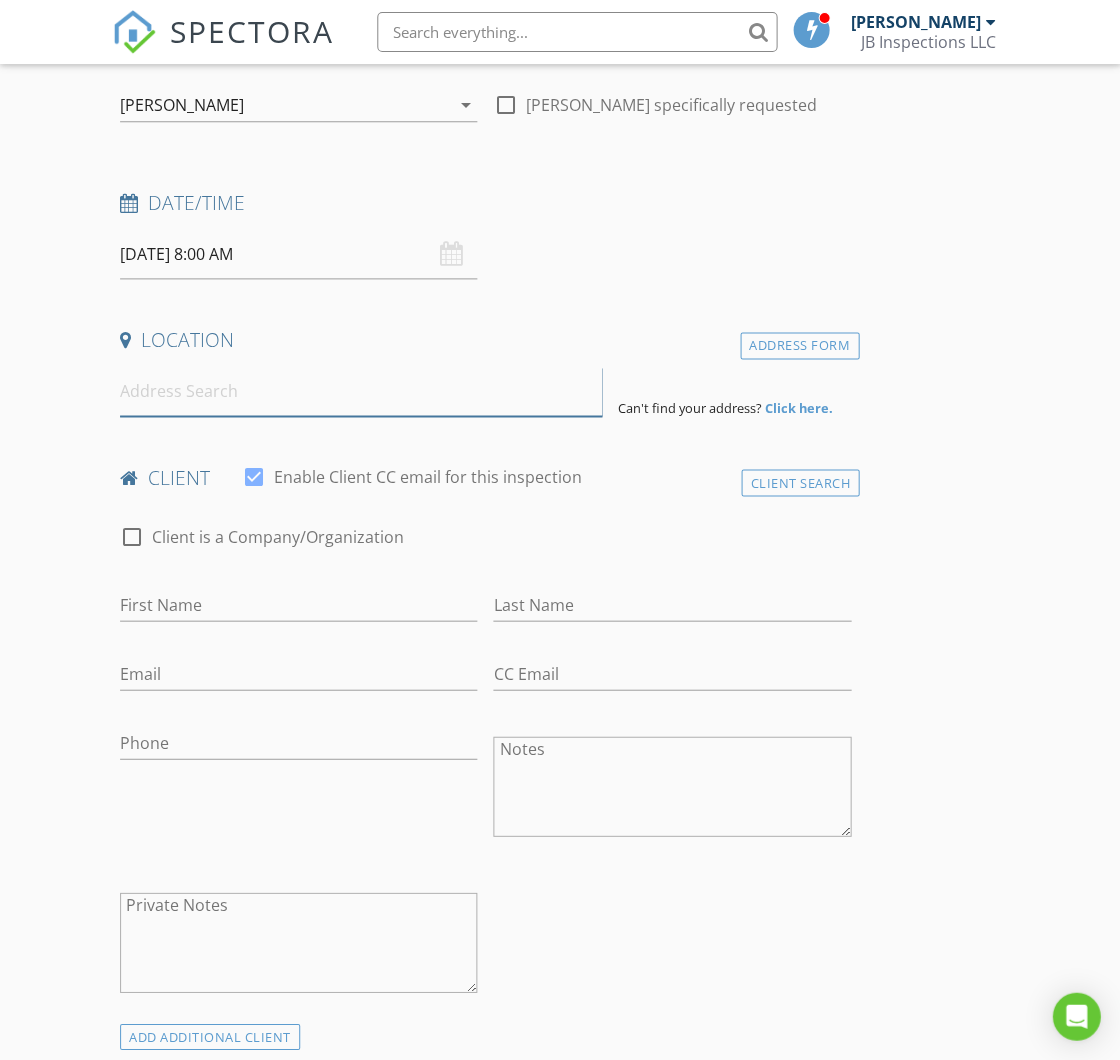 click at bounding box center [361, 391] 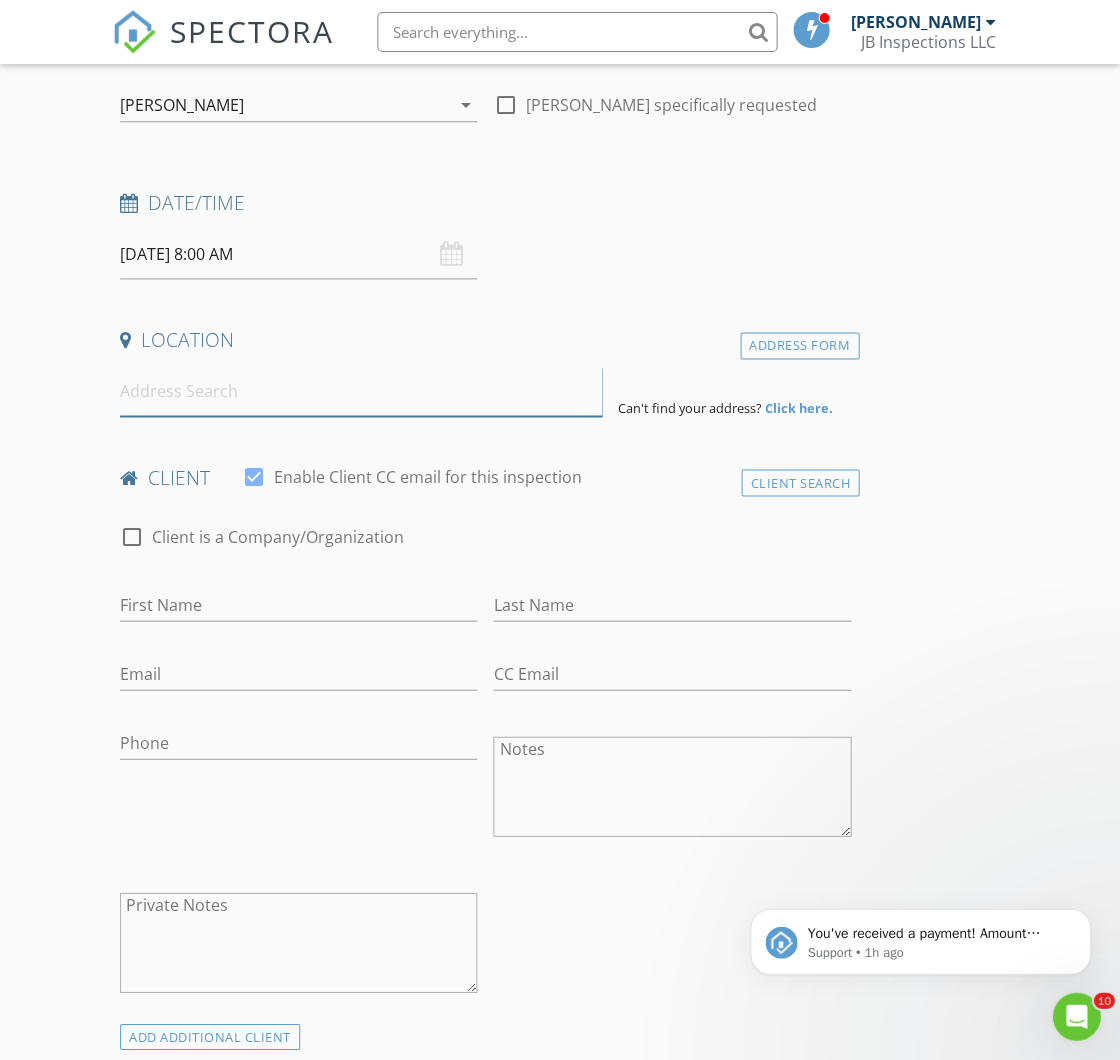 scroll, scrollTop: 0, scrollLeft: 0, axis: both 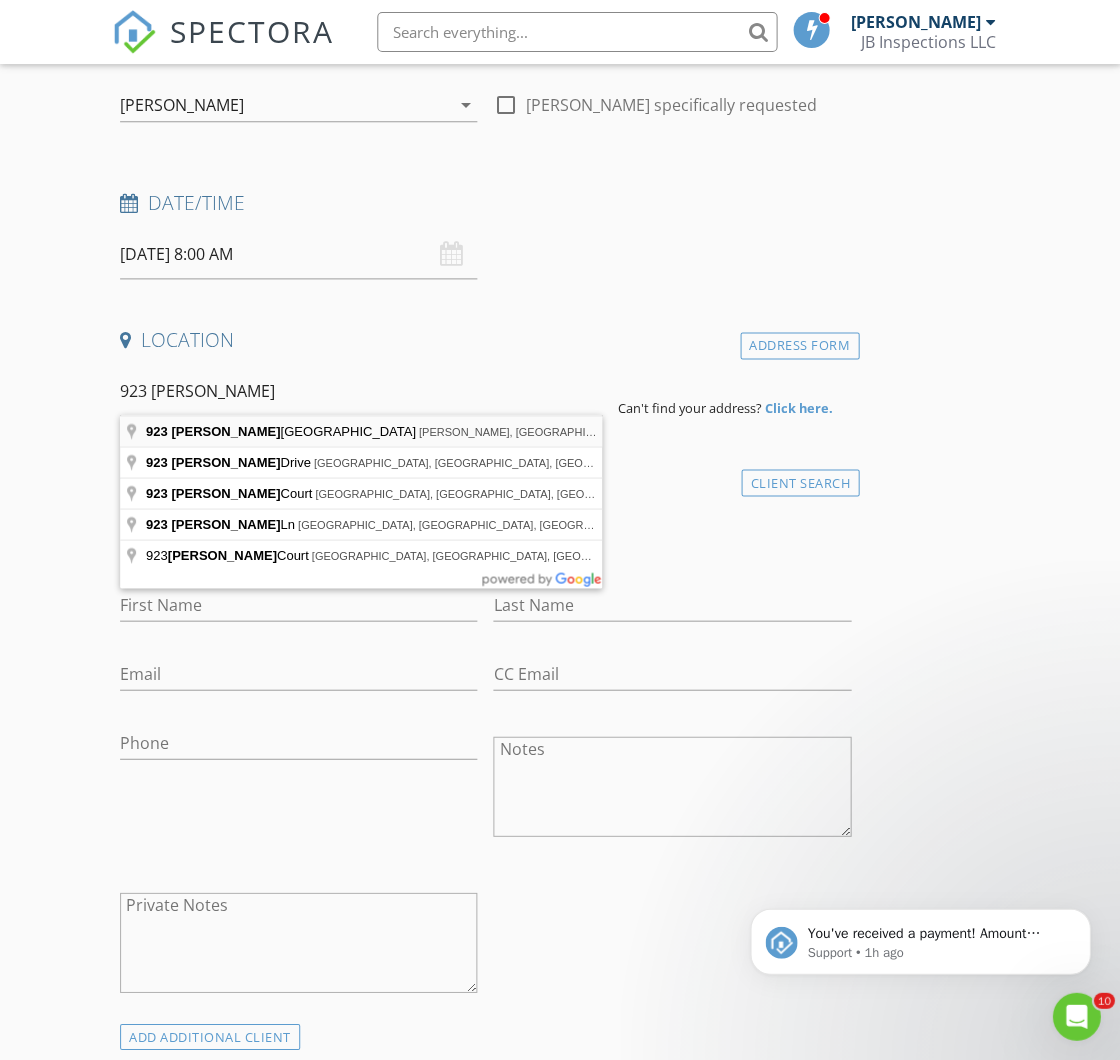 type on "923 Rosemary Hill Drive, McKinney, TX, USA" 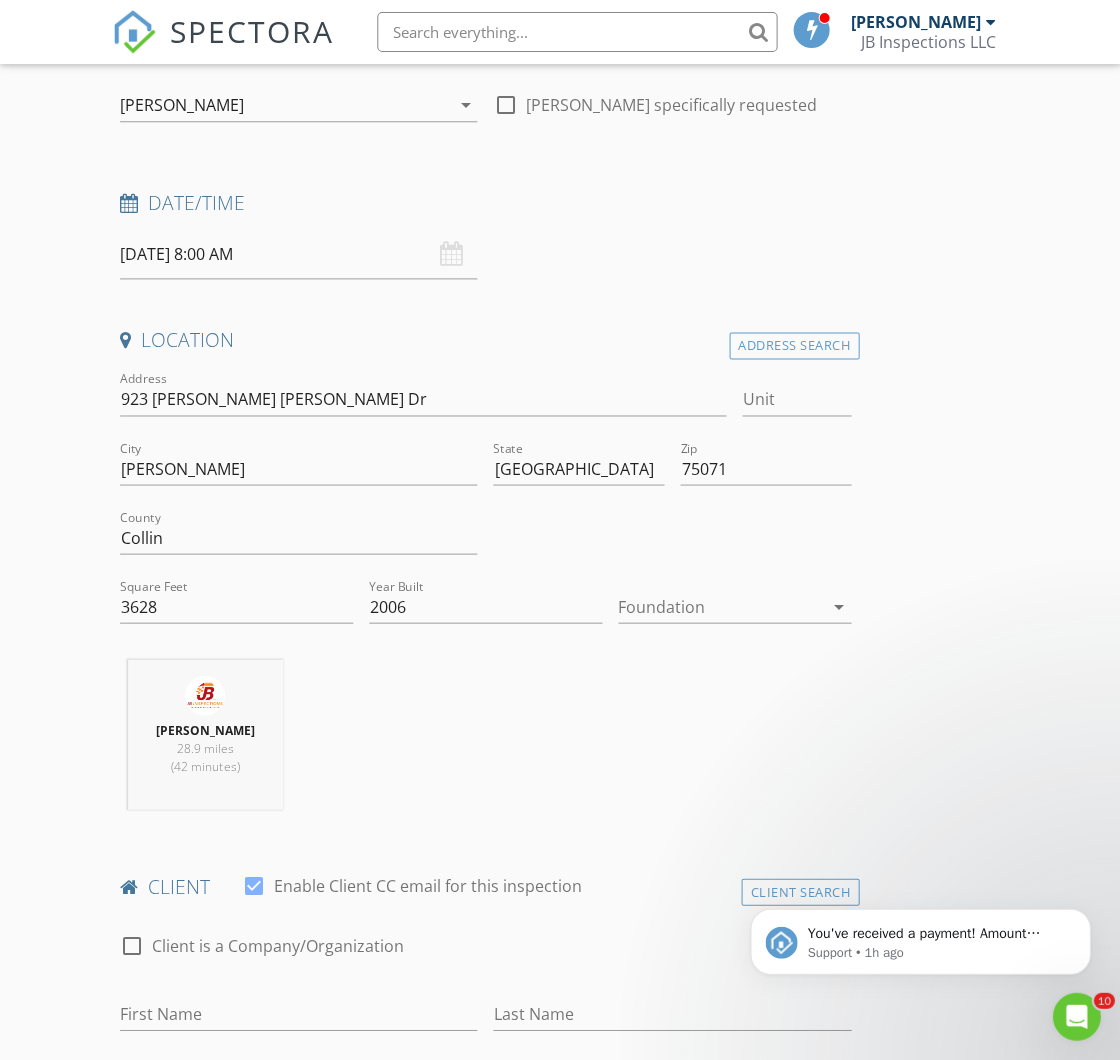 click on "arrow_drop_down" at bounding box center (839, 606) 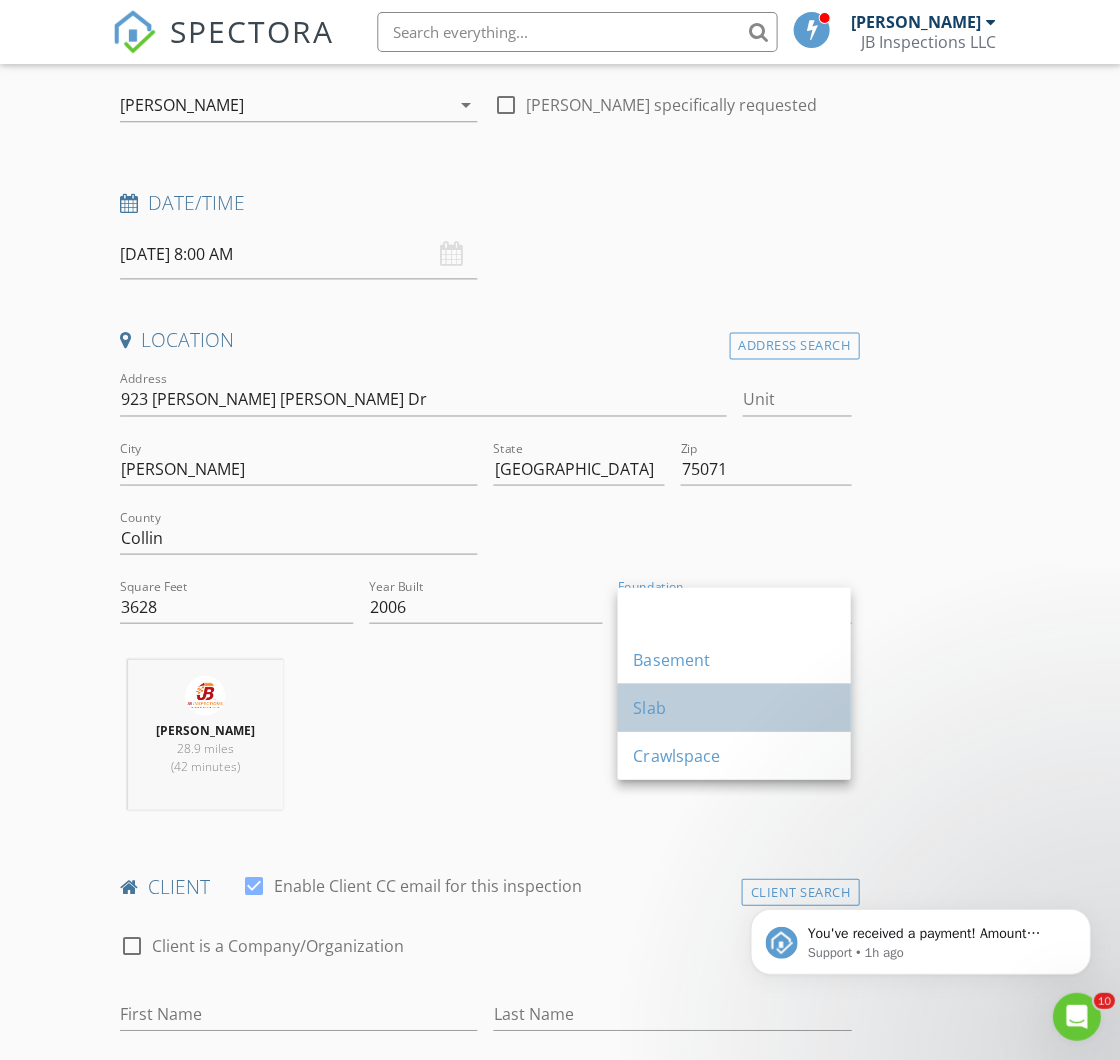 click on "Slab" at bounding box center [733, 707] 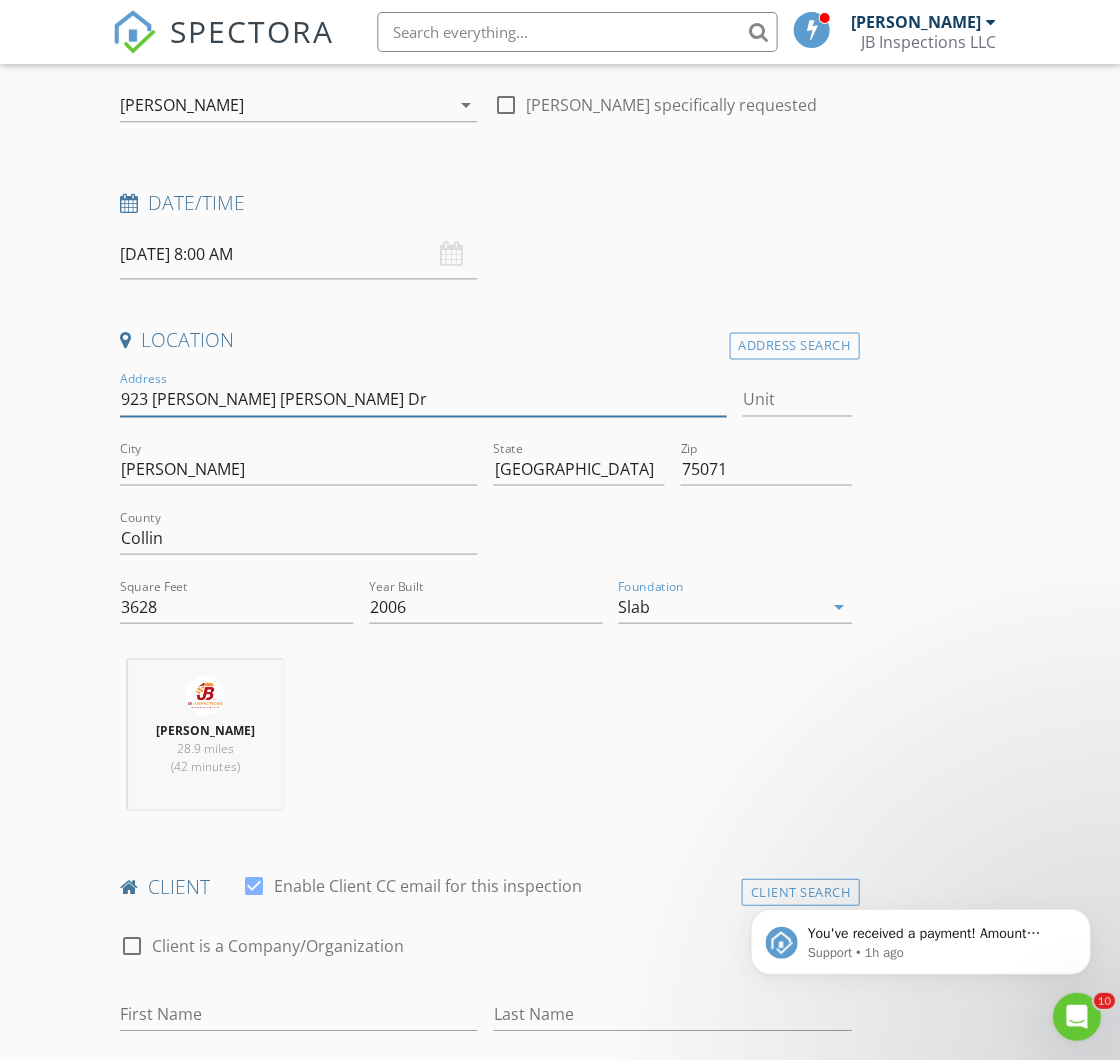 click on "923 Rosemary Hl Dr" at bounding box center (423, 399) 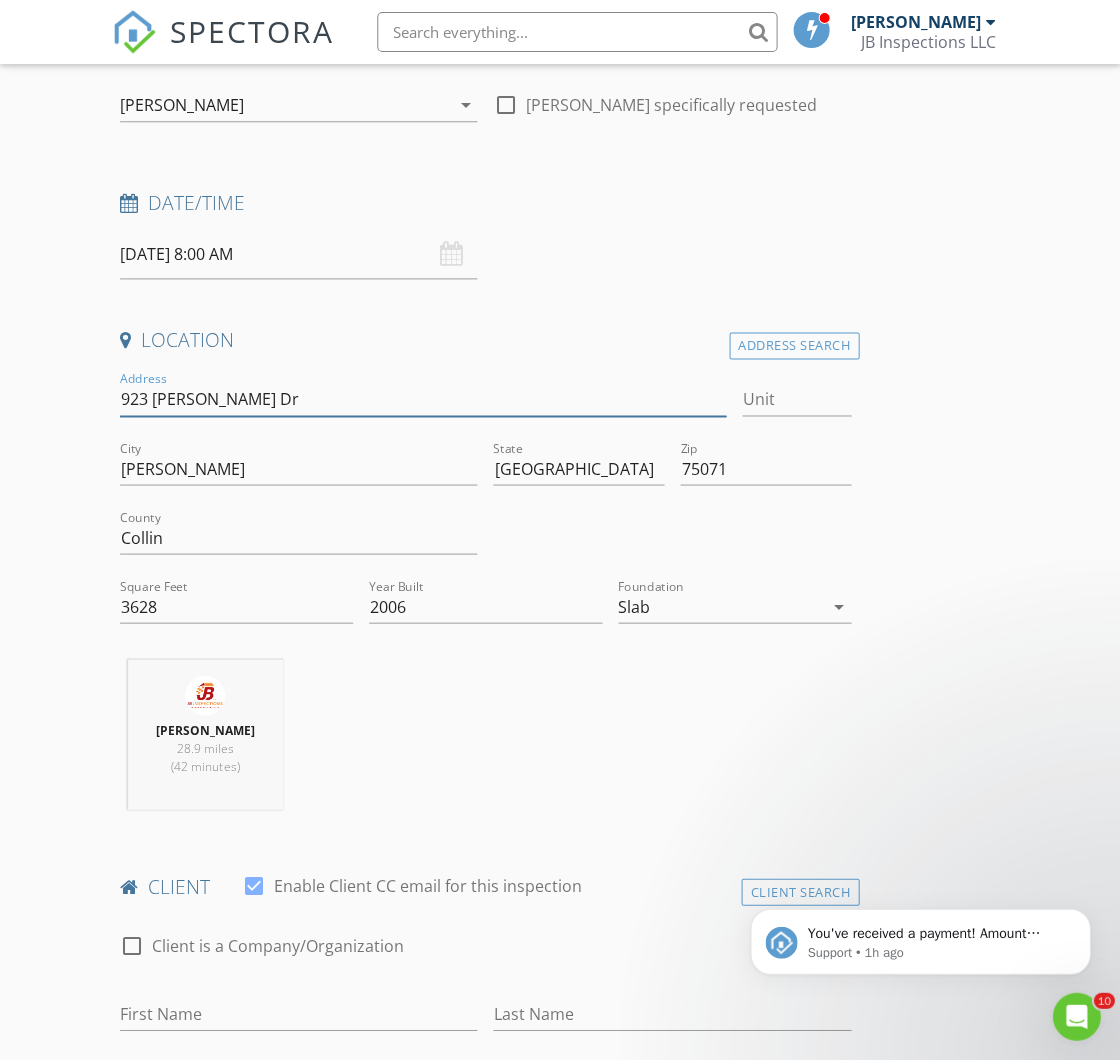 type on "923 Rosemary Hilll Dr" 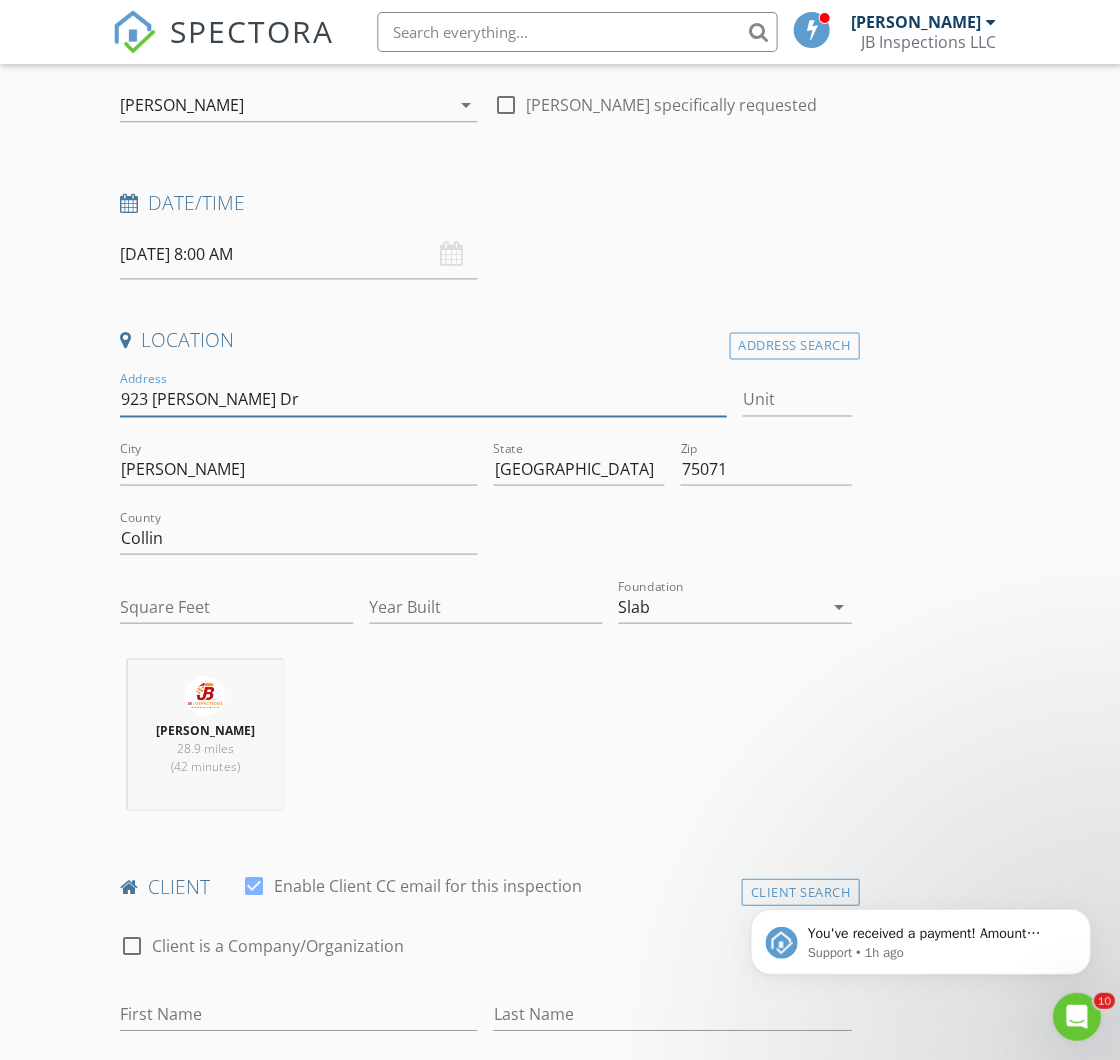type on "923 Rosemary Hill Dr" 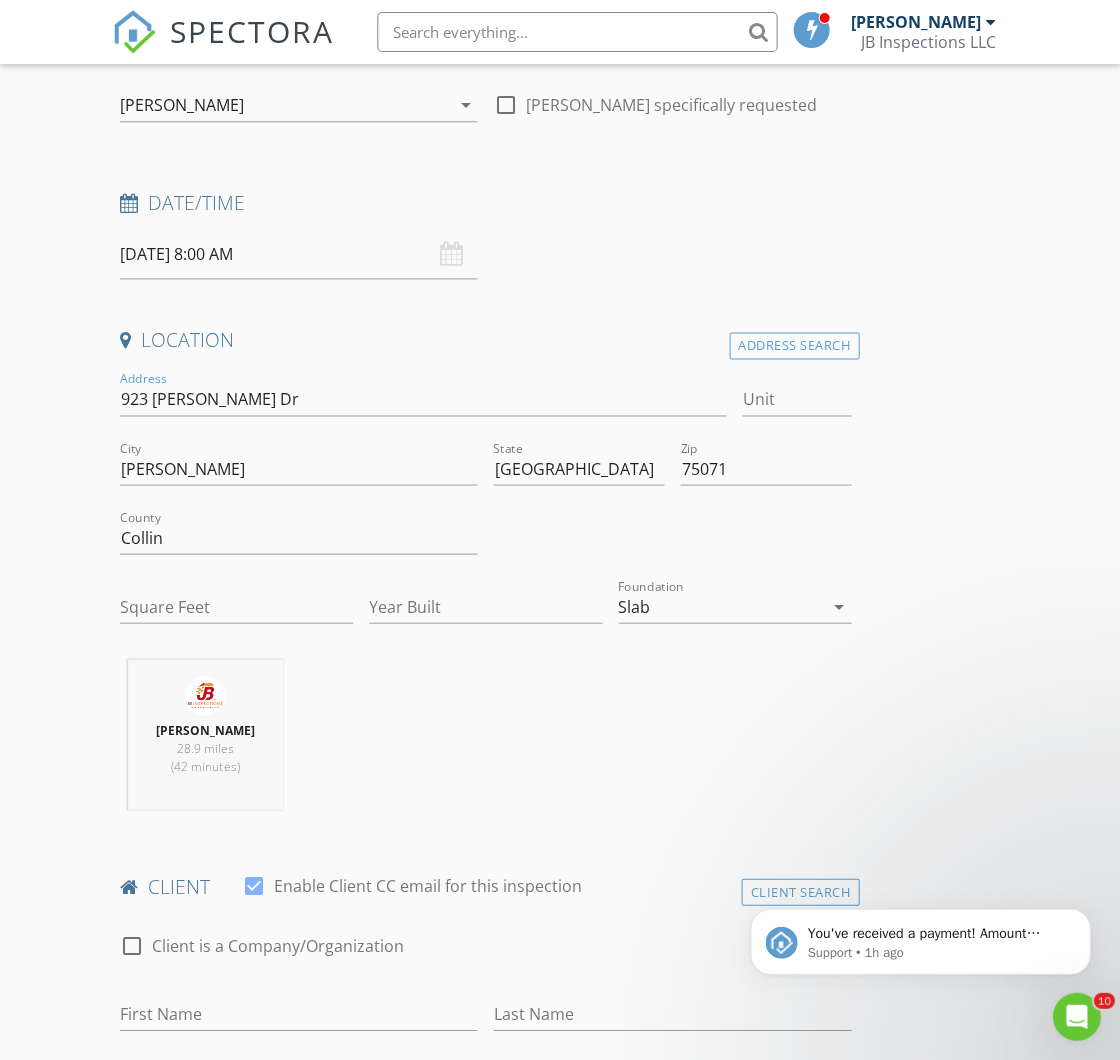 click at bounding box center (578, 499) 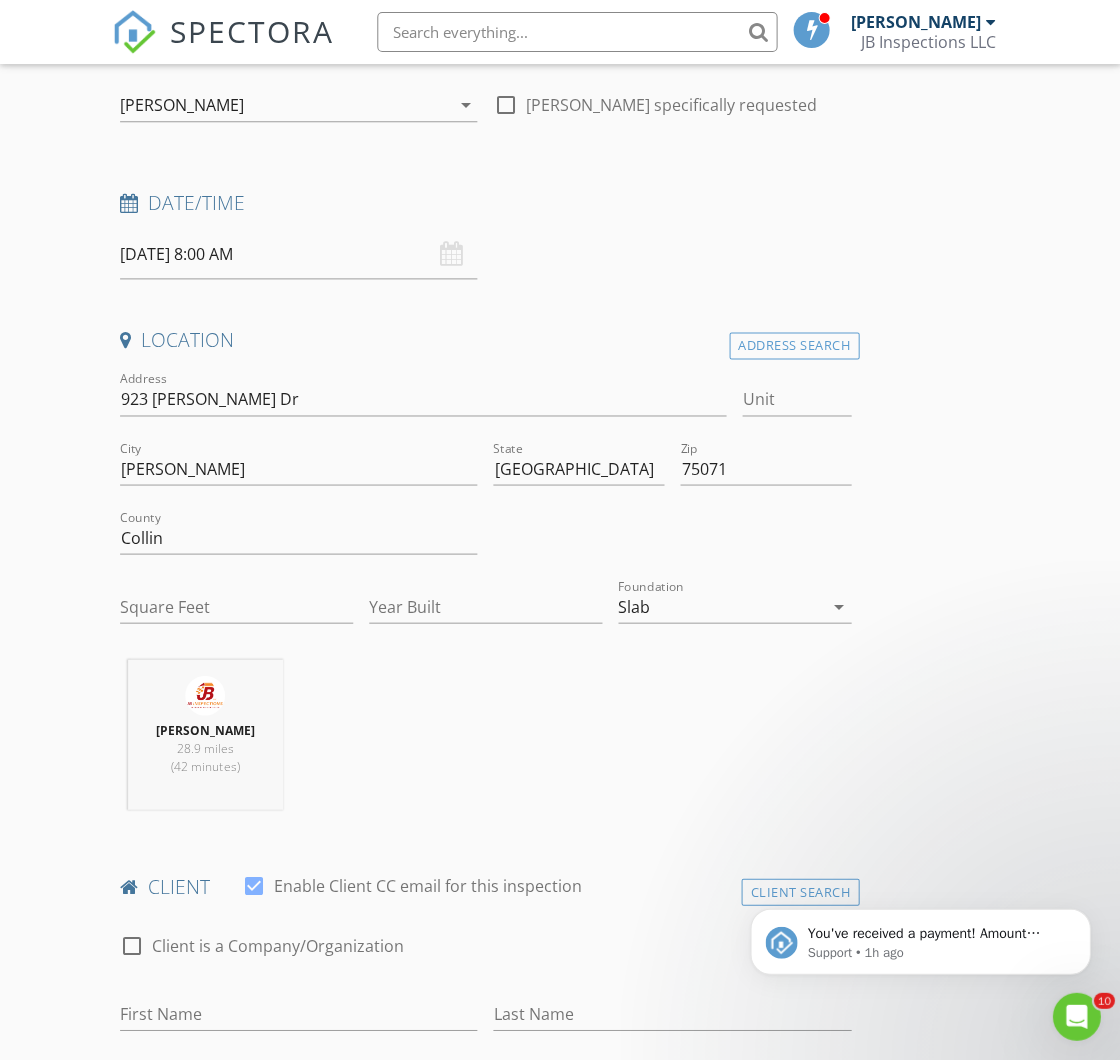 type on "3628" 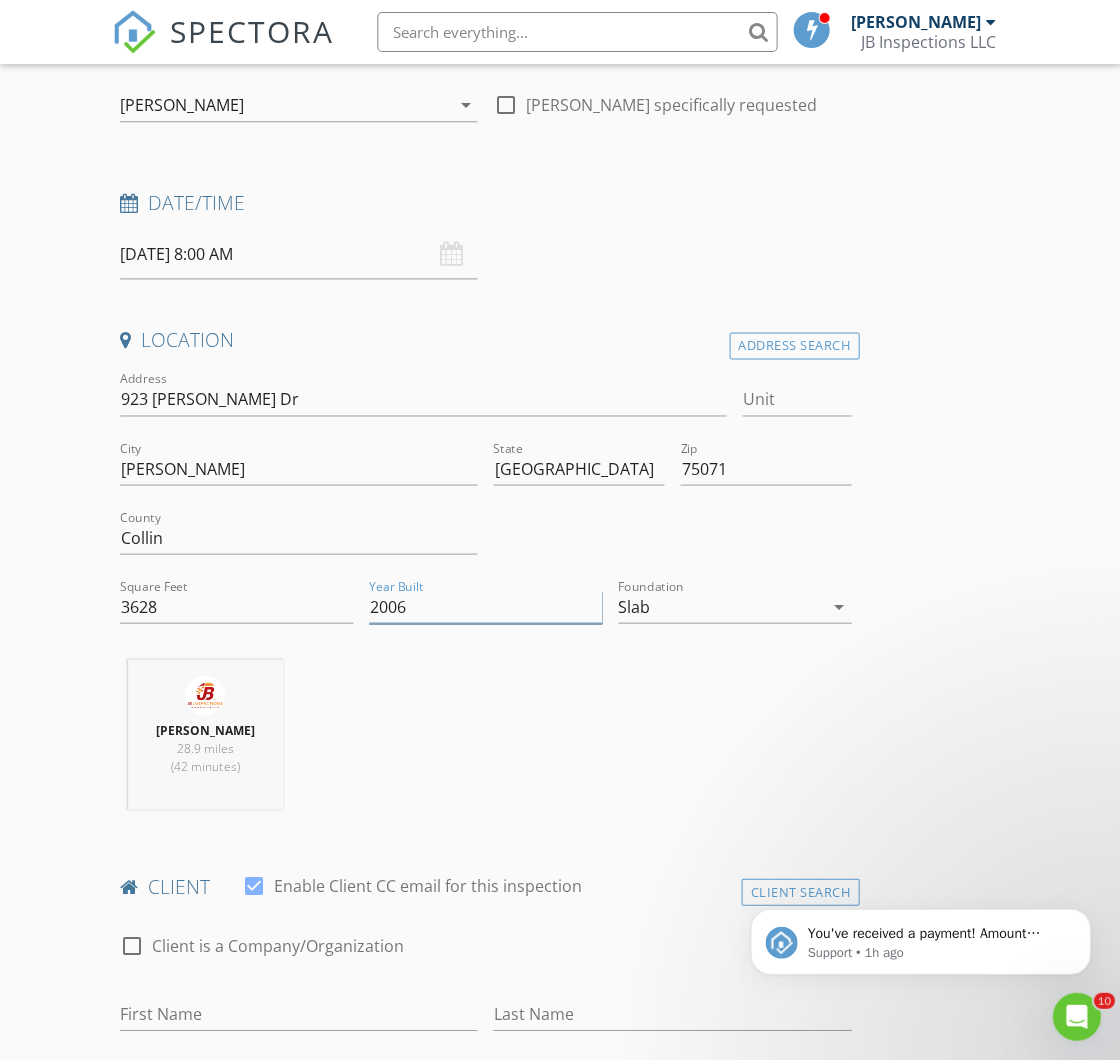 drag, startPoint x: 410, startPoint y: 604, endPoint x: 353, endPoint y: 594, distance: 57.870544 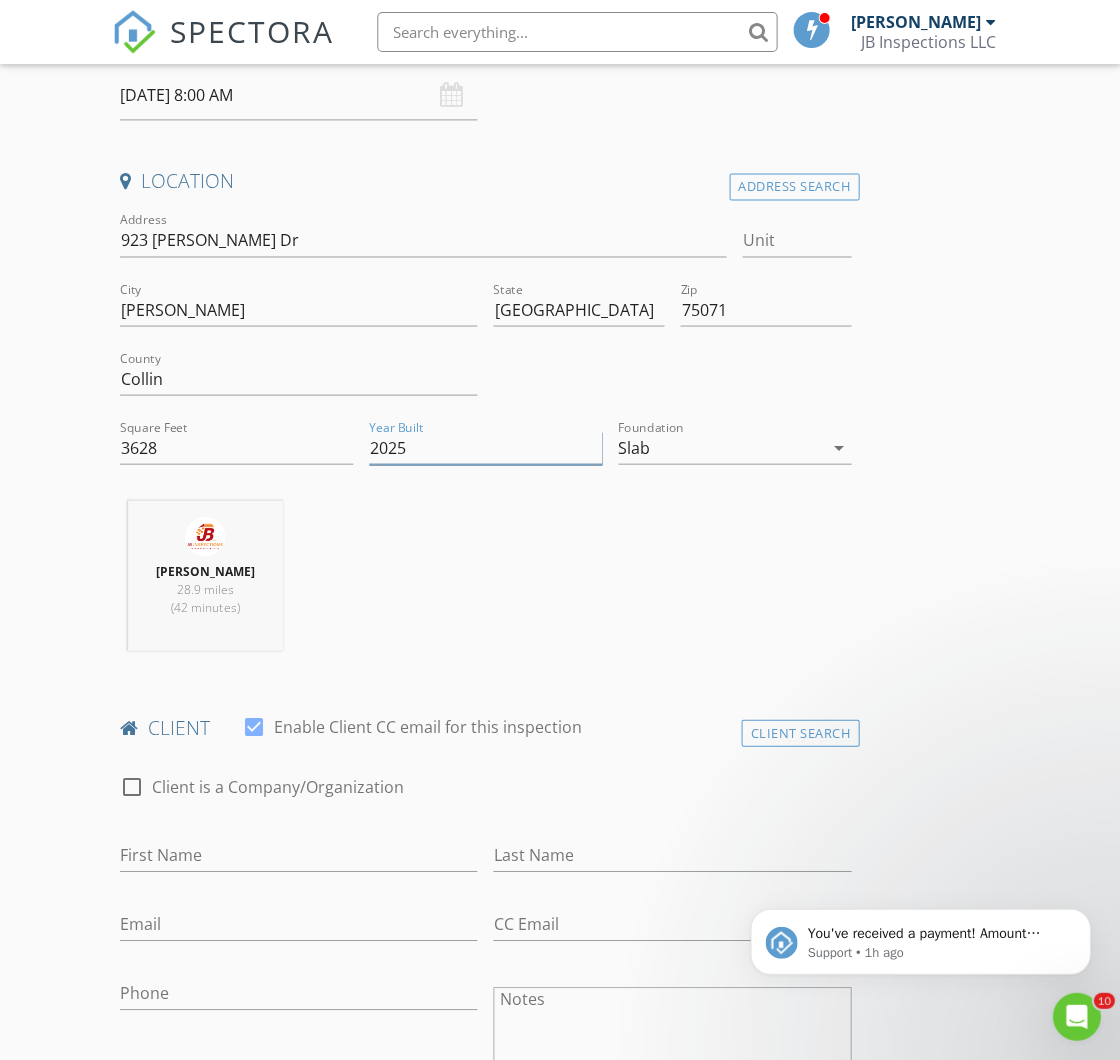 scroll, scrollTop: 382, scrollLeft: 0, axis: vertical 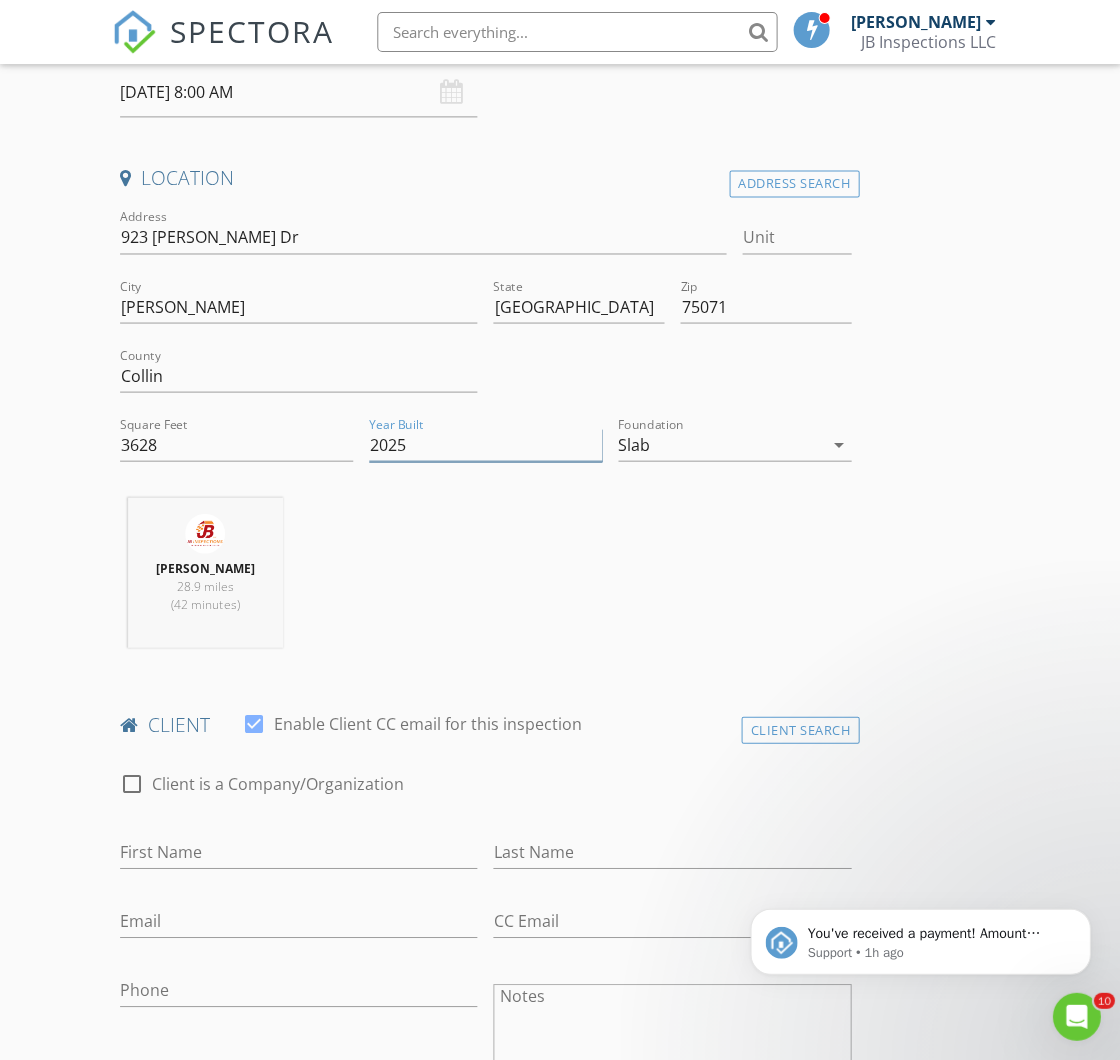 type on "2025" 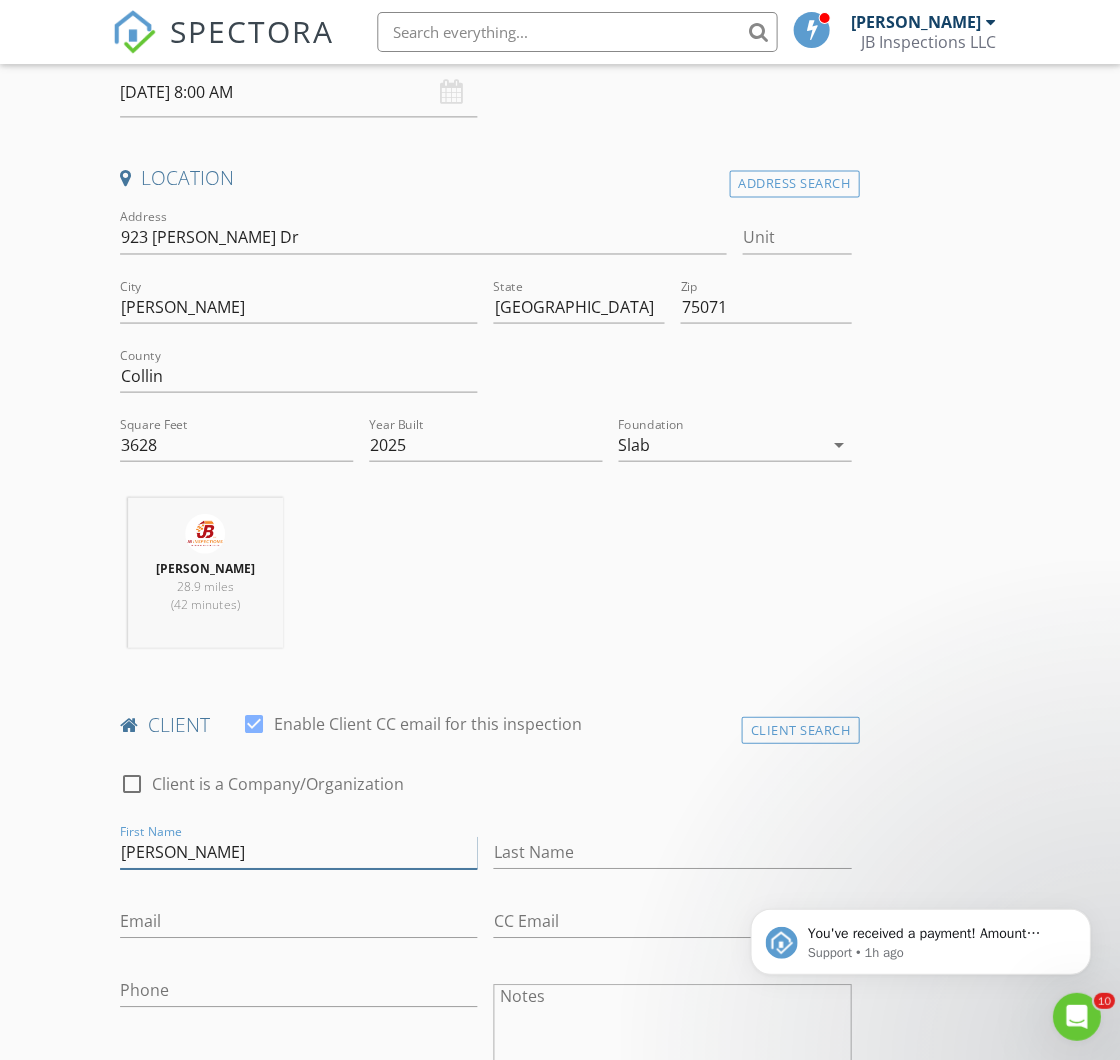 type on "jeff" 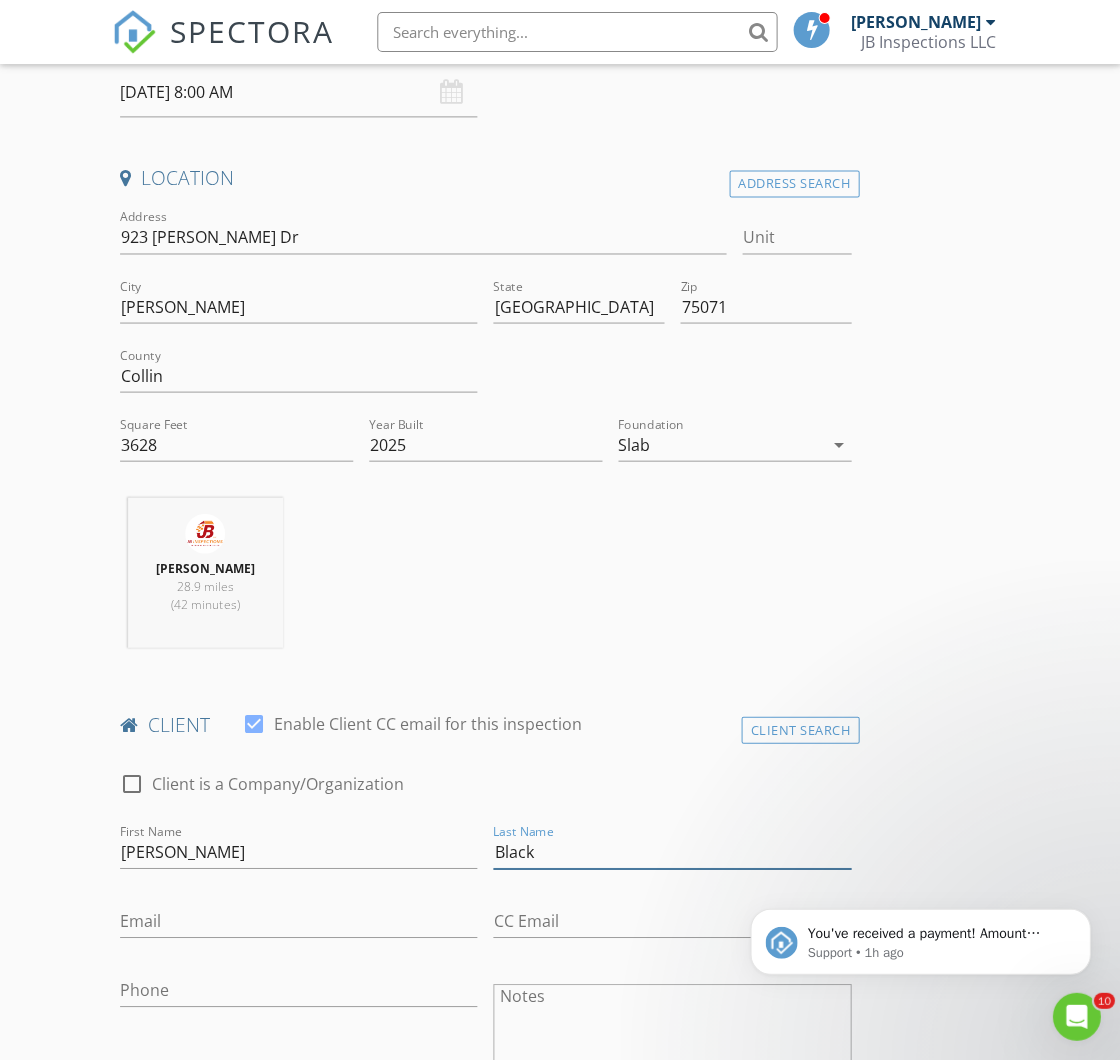 type on "Black" 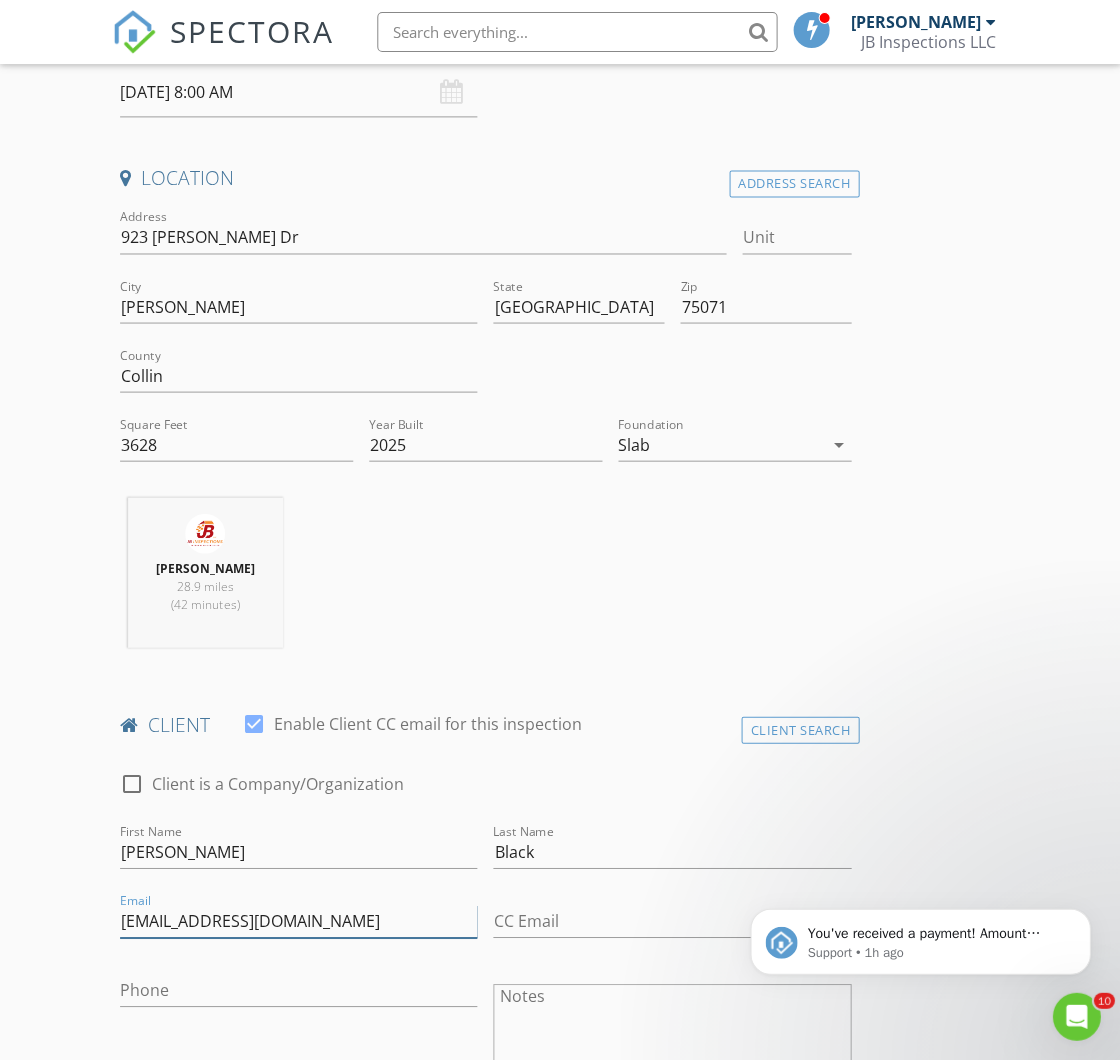 type on "jeff61black@gmail.com" 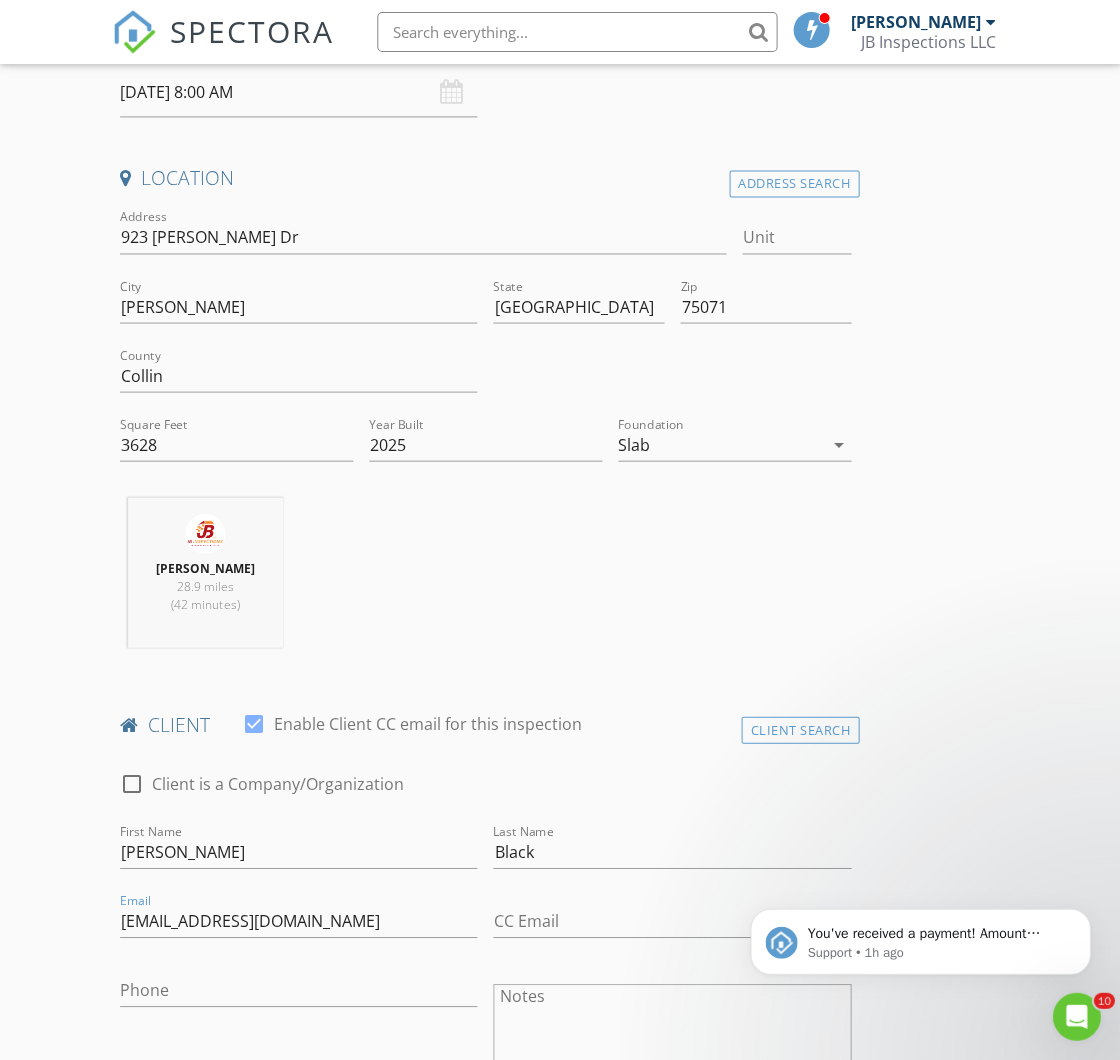 click on "client" at bounding box center (485, 724) 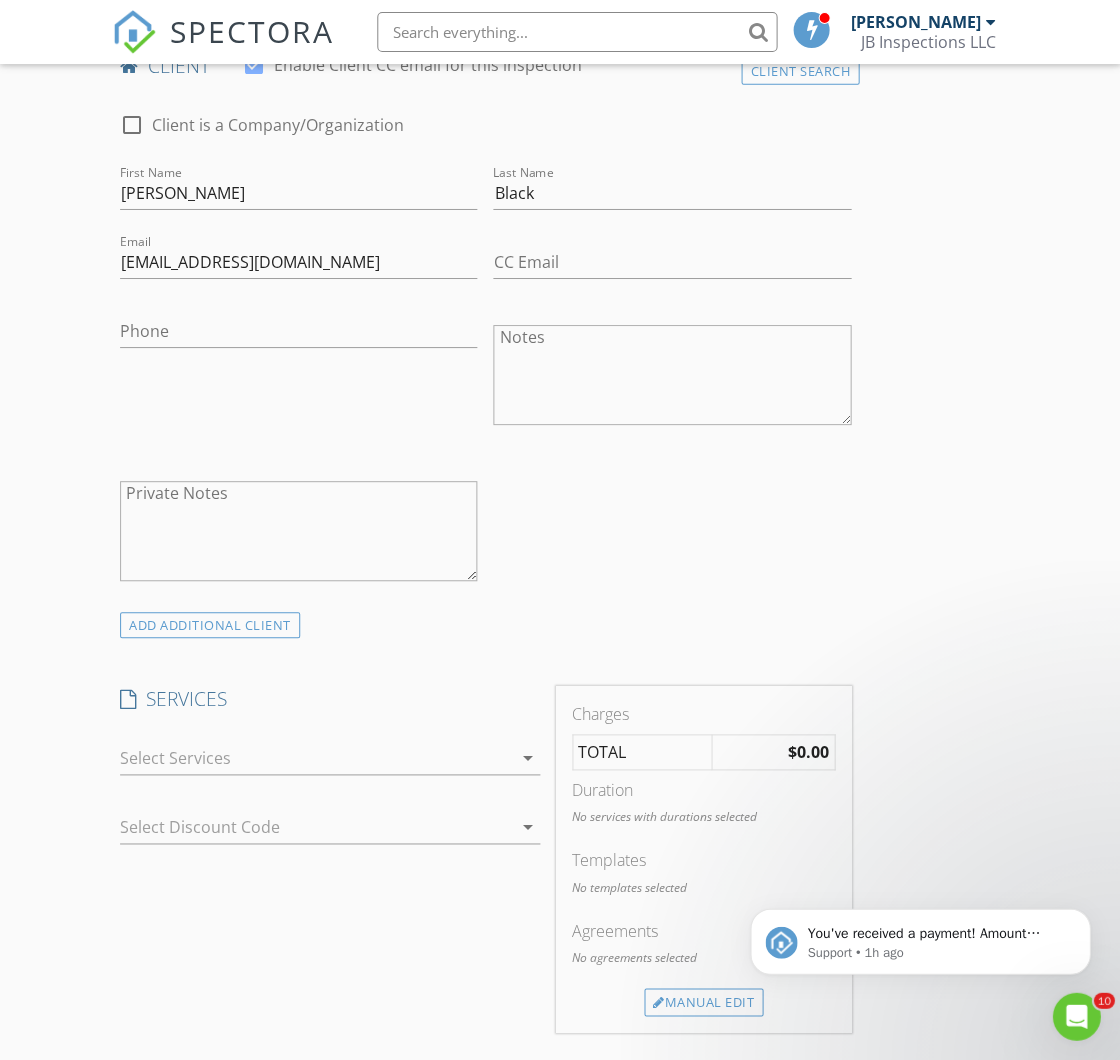 scroll, scrollTop: 1044, scrollLeft: 0, axis: vertical 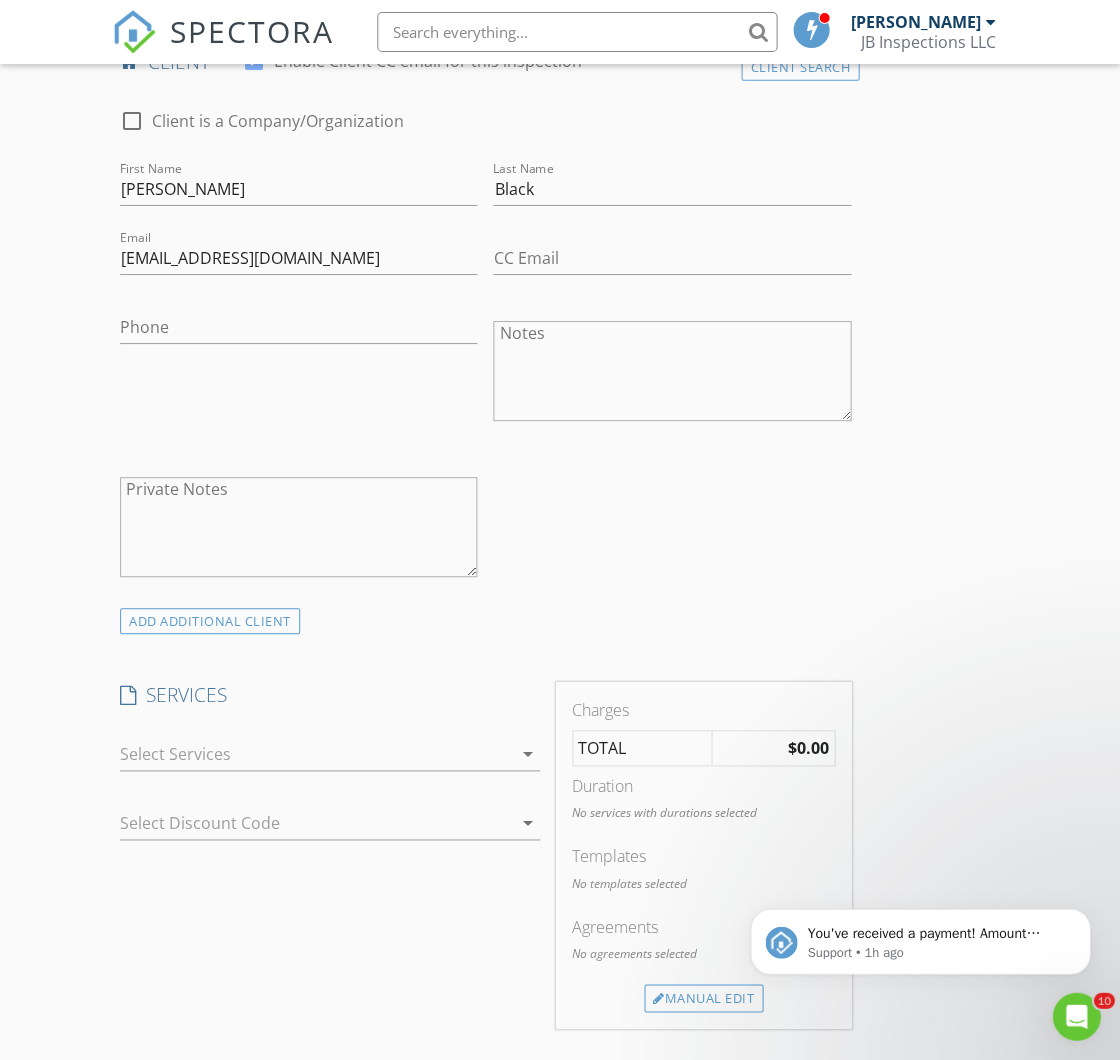 click on "arrow_drop_down" at bounding box center (528, 754) 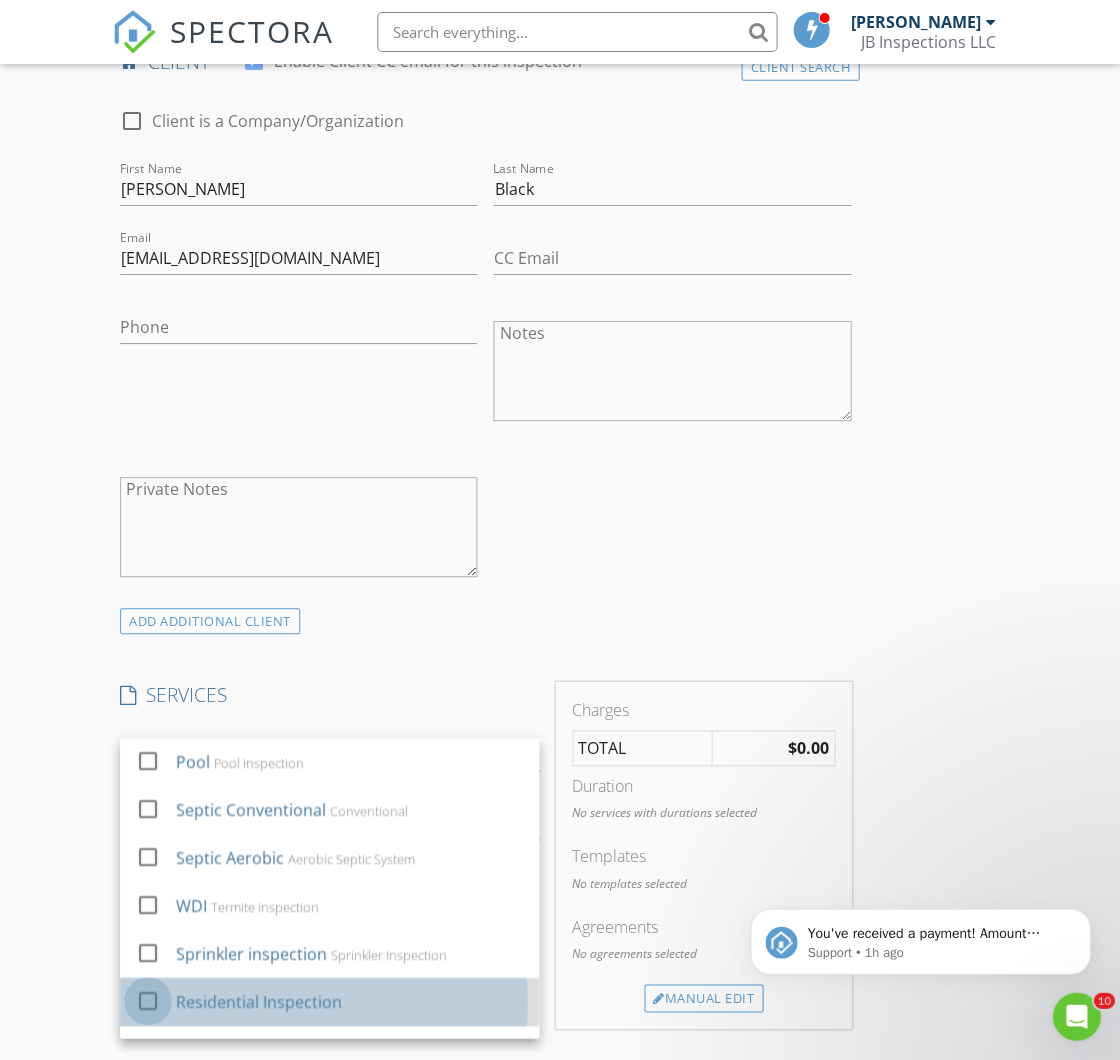 click at bounding box center (148, 1001) 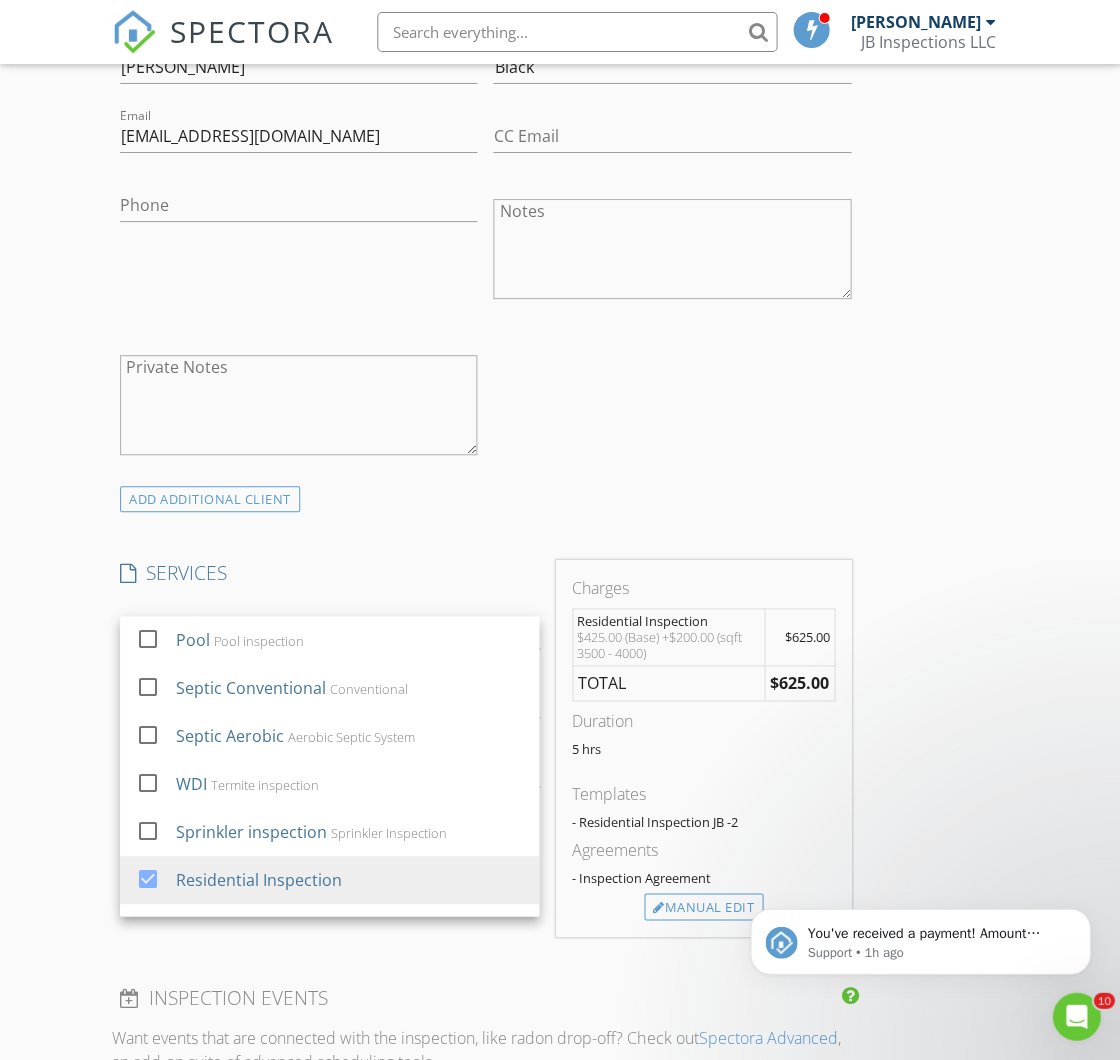 scroll, scrollTop: 1170, scrollLeft: 0, axis: vertical 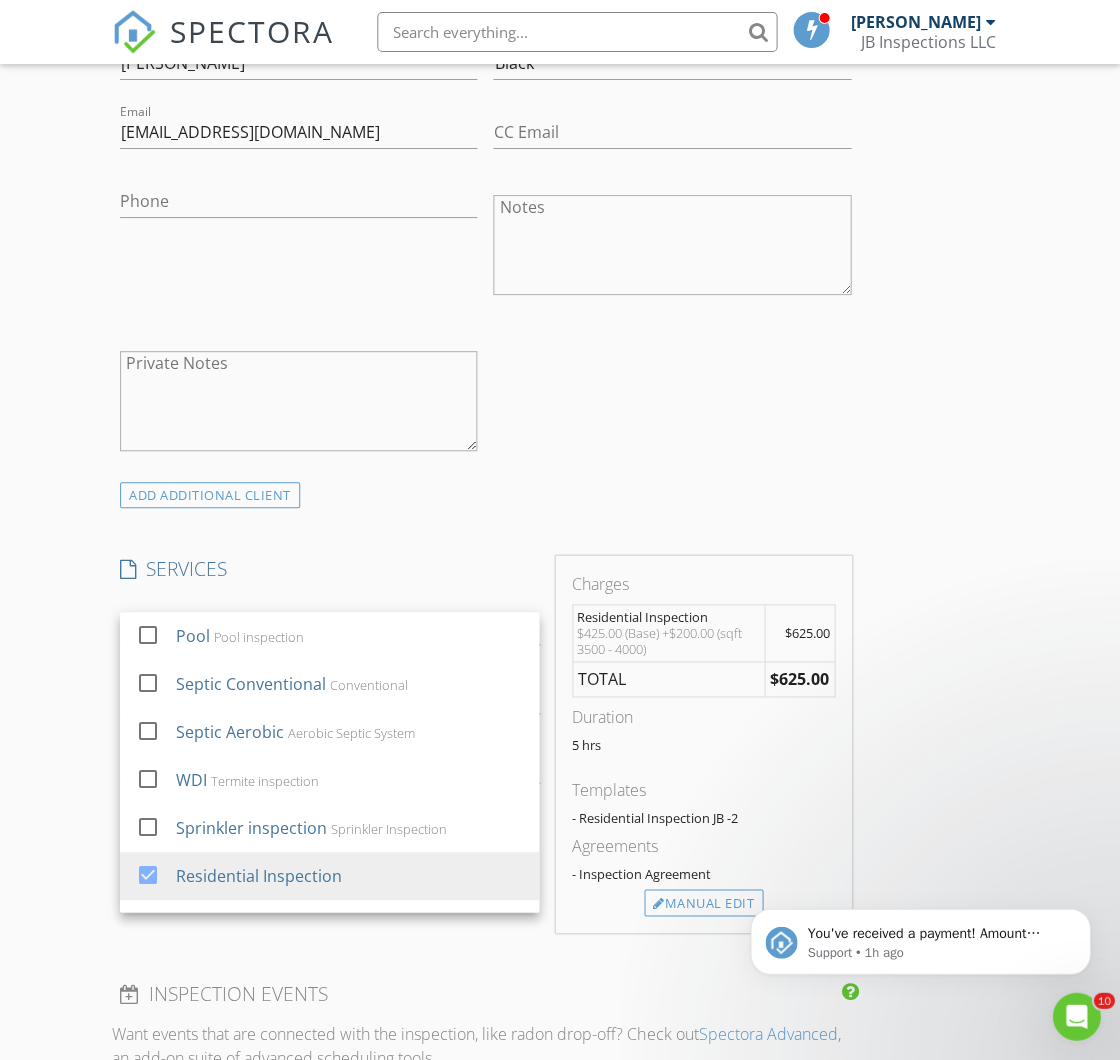 click on "You've received a payment!  Amount  $450.00  Fee  $12.68  Net  $437.32  Transaction #  pi_3Rkjc3K7snlDGpRF1pgEO6kJ  Inspection  715 Mockingbird Drive, Bonham, Texas 75418 Payouts to your bank or debit card occur on a daily basis. Each payment usually takes two business days to process. You can view your pending payout amount here. If you have any questions reach out on our chat bubble at app.spectora.com. Support • 1h ago" at bounding box center [920, 849] 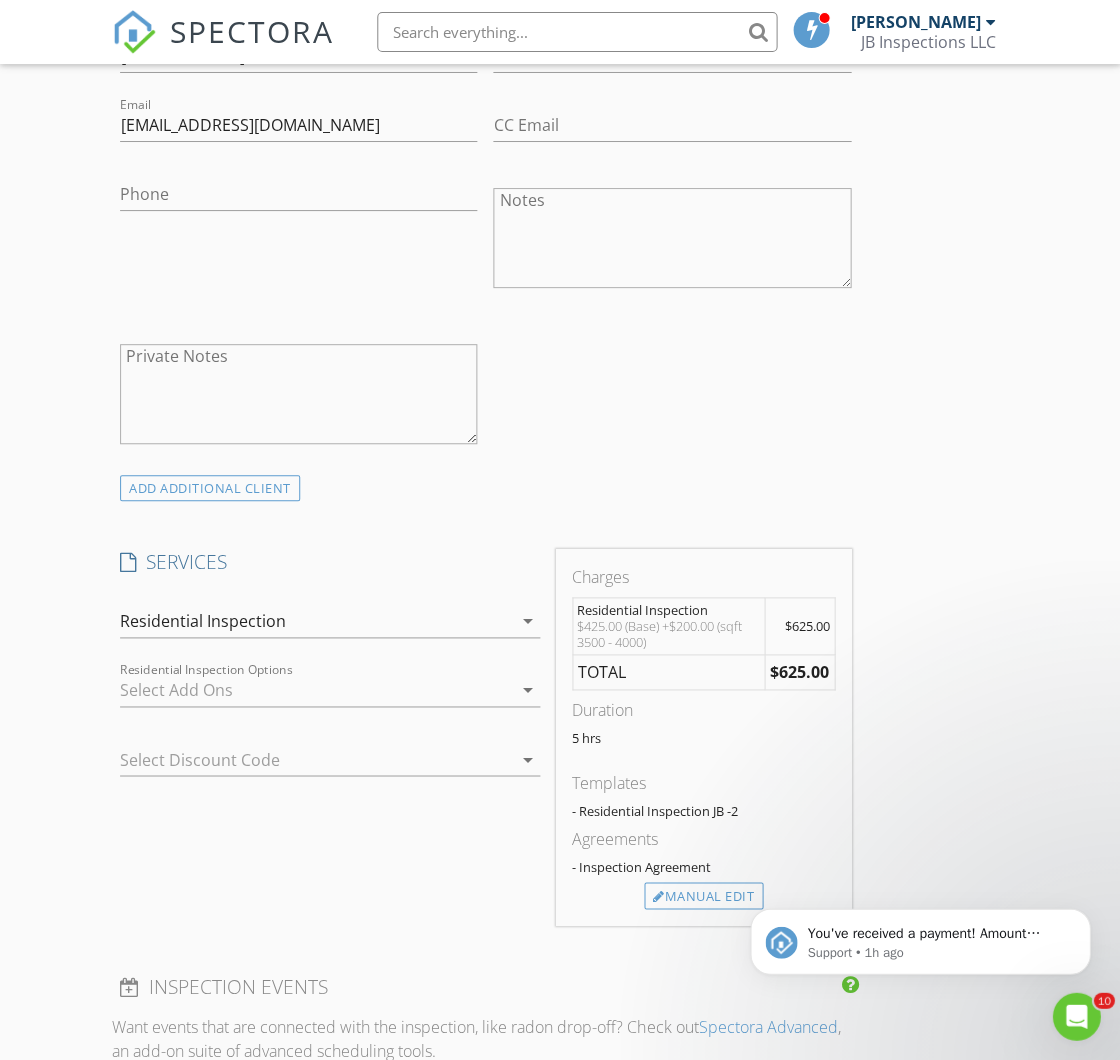 scroll, scrollTop: 1180, scrollLeft: 0, axis: vertical 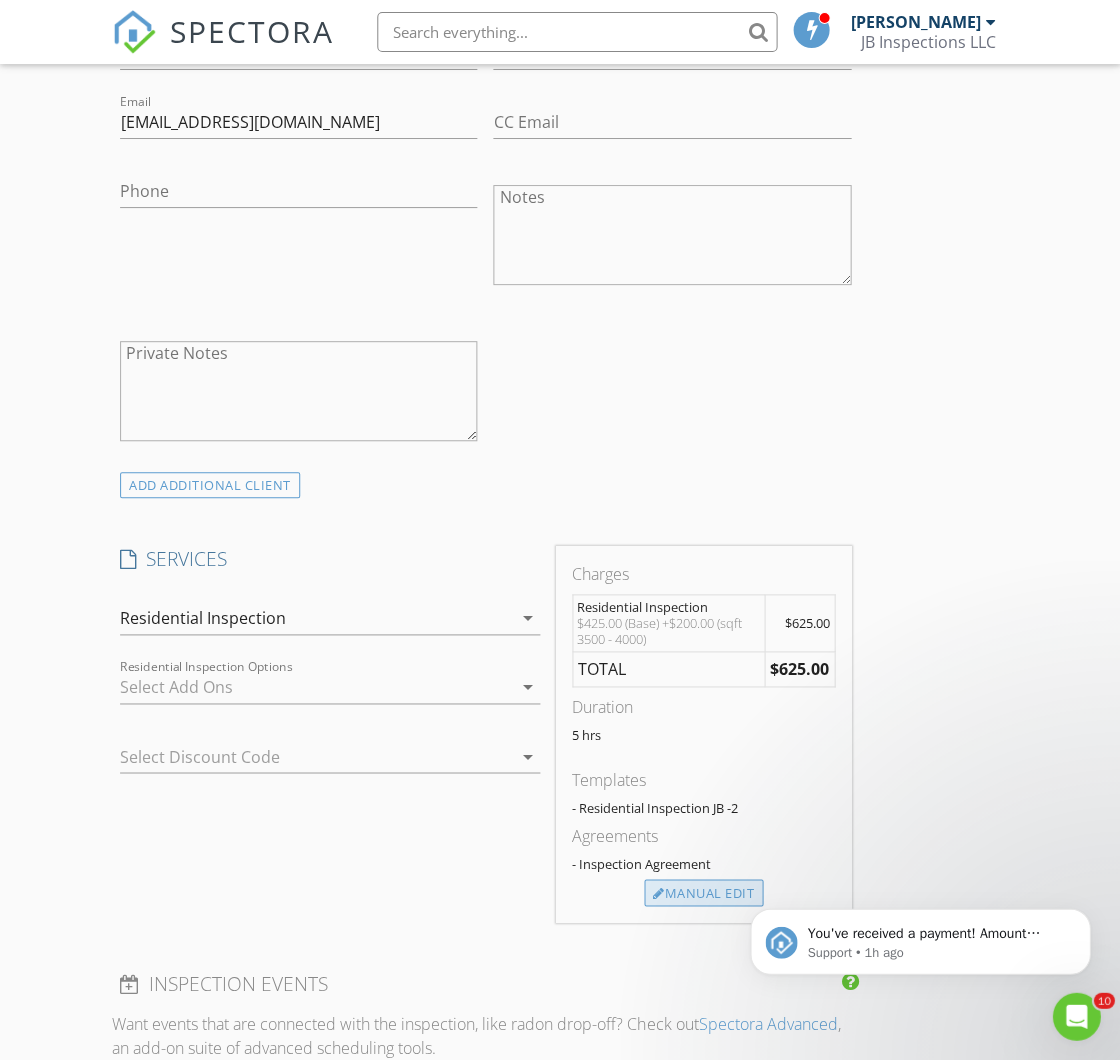 click on "Manual Edit" at bounding box center (703, 893) 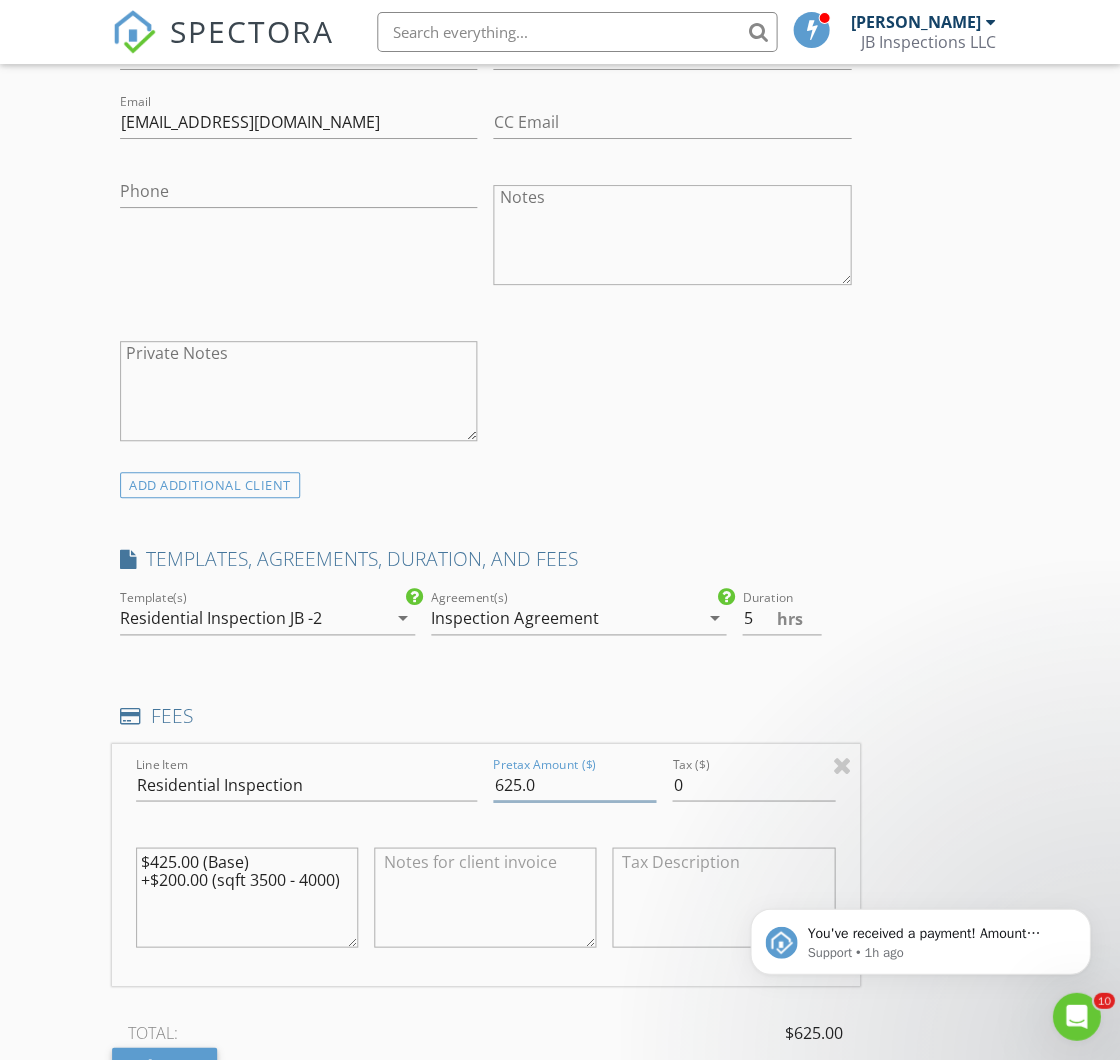 drag, startPoint x: 518, startPoint y: 773, endPoint x: 475, endPoint y: 764, distance: 43.931767 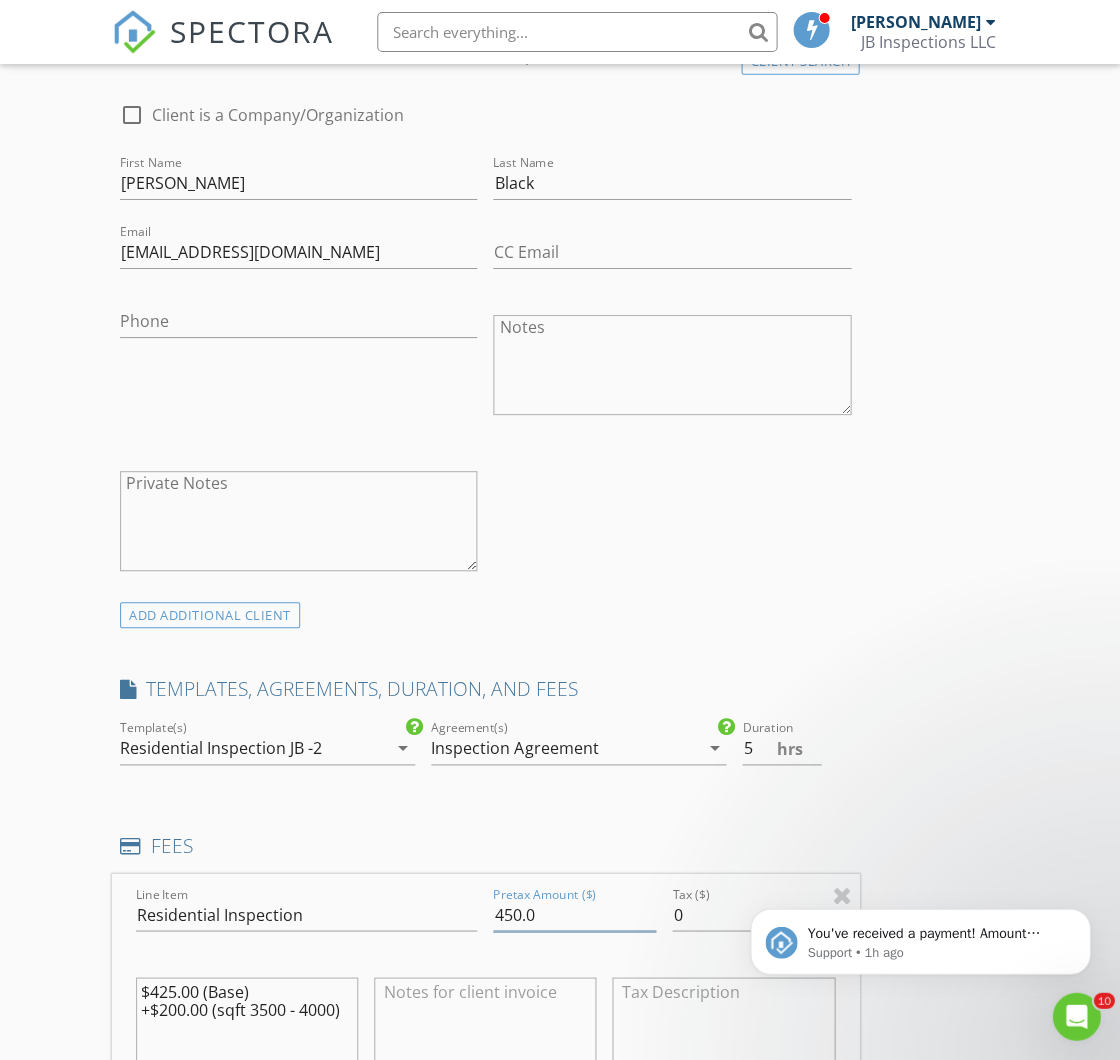 type on "450.0" 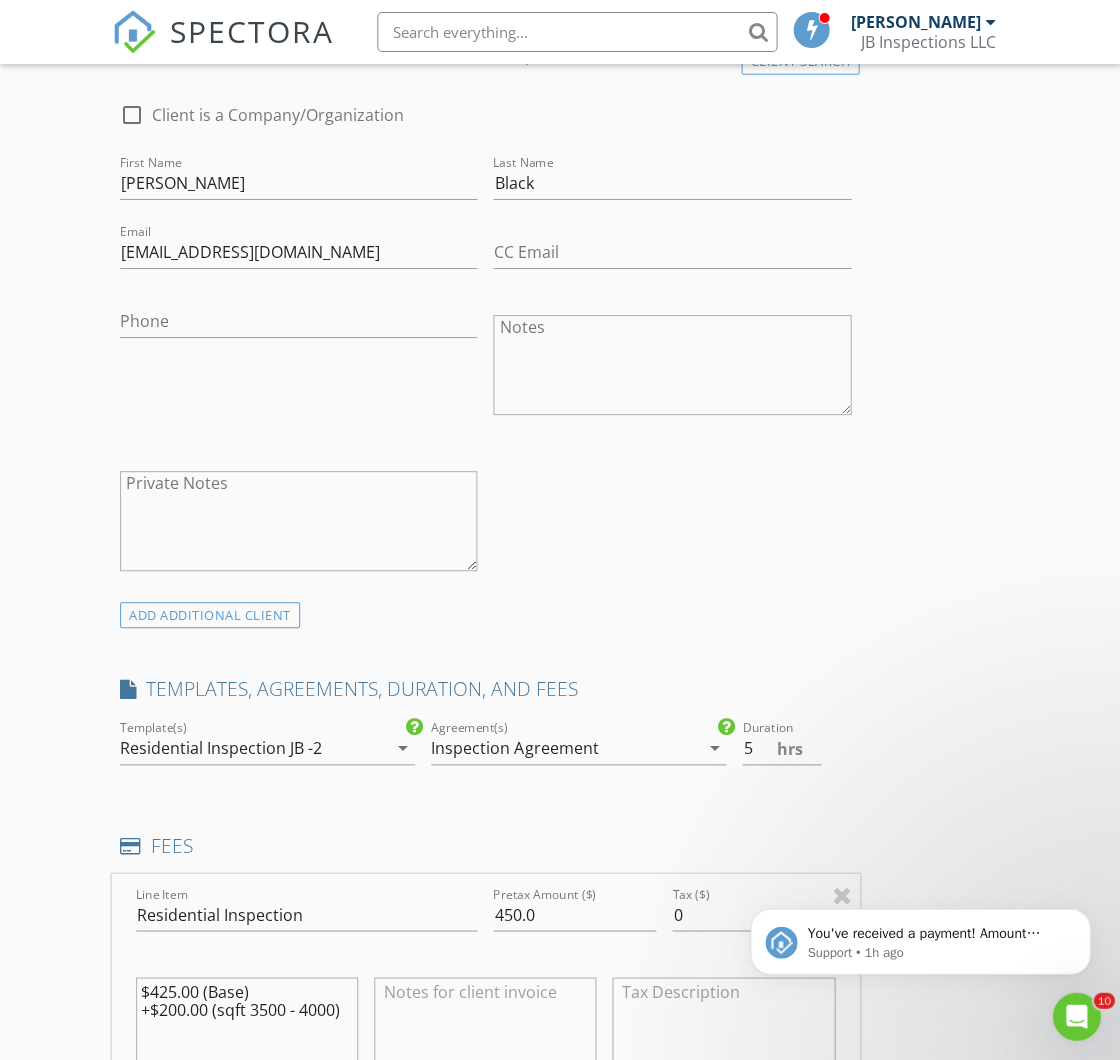 click on "INSPECTOR(S)
check_box   Jeffrey Black   PRIMARY   Jeffrey Black arrow_drop_down   check_box_outline_blank Jeffrey Black specifically requested
Date/Time
07/15/2025 8:00 AM
Location
Address Search       Address 923 Rosemary Hill Dr   Unit   City McKinney   State TX   Zip 75071   County Collin     Square Feet 3628   Year Built 2025   Foundation Slab arrow_drop_down     Jeffrey Black     28.9 miles     (42 minutes)
client
check_box Enable Client CC email for this inspection   Client Search     check_box_outline_blank Client is a Company/Organization     First Name jeff   Last Name Black   Email jeff61black@gmail.com   CC Email   Phone           Notes   Private Notes
ADD ADDITIONAL client
SERVICES
check_box_outline_blank   Pool   Pool inspection check_box_outline_blank" at bounding box center (560, 951) 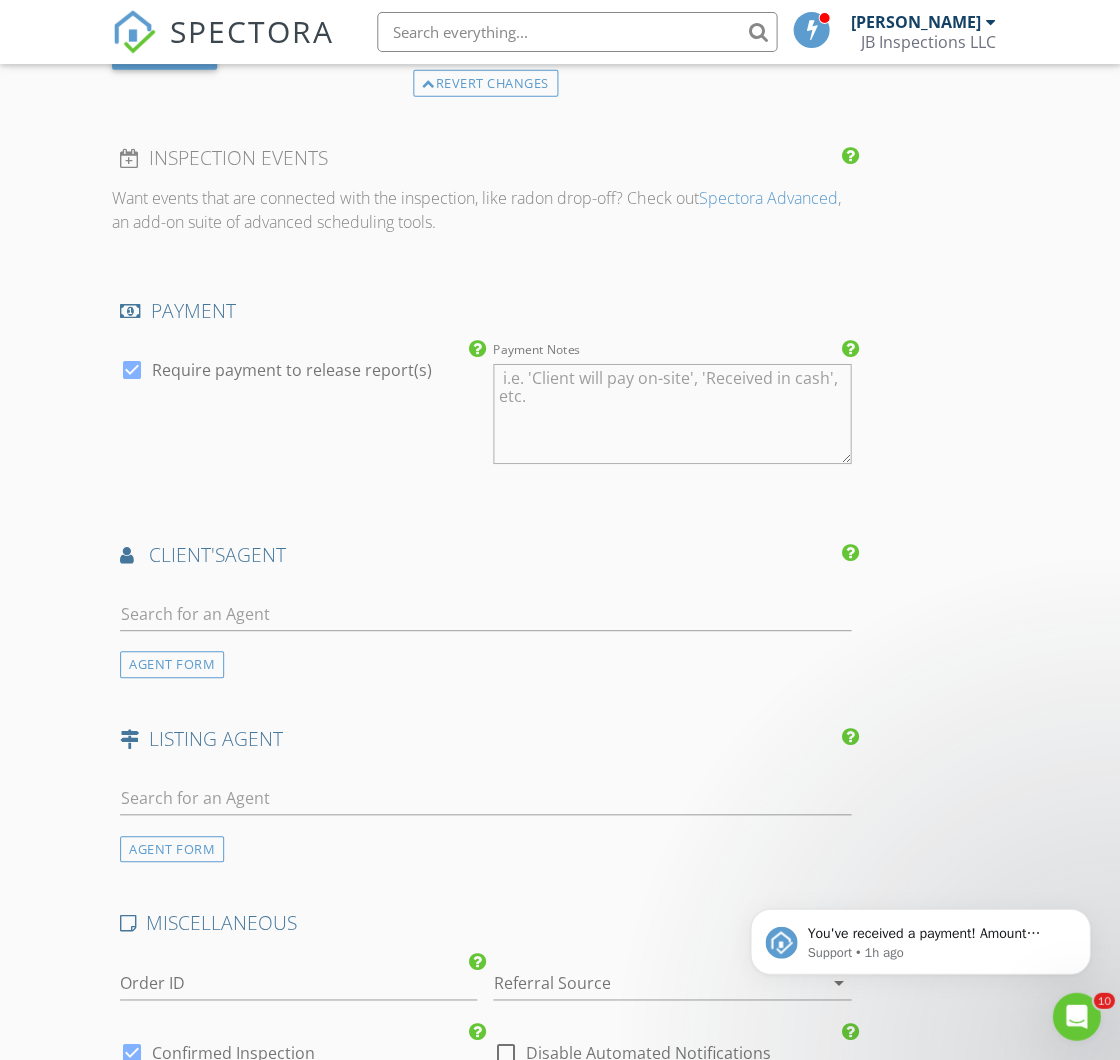 scroll, scrollTop: 2724, scrollLeft: 0, axis: vertical 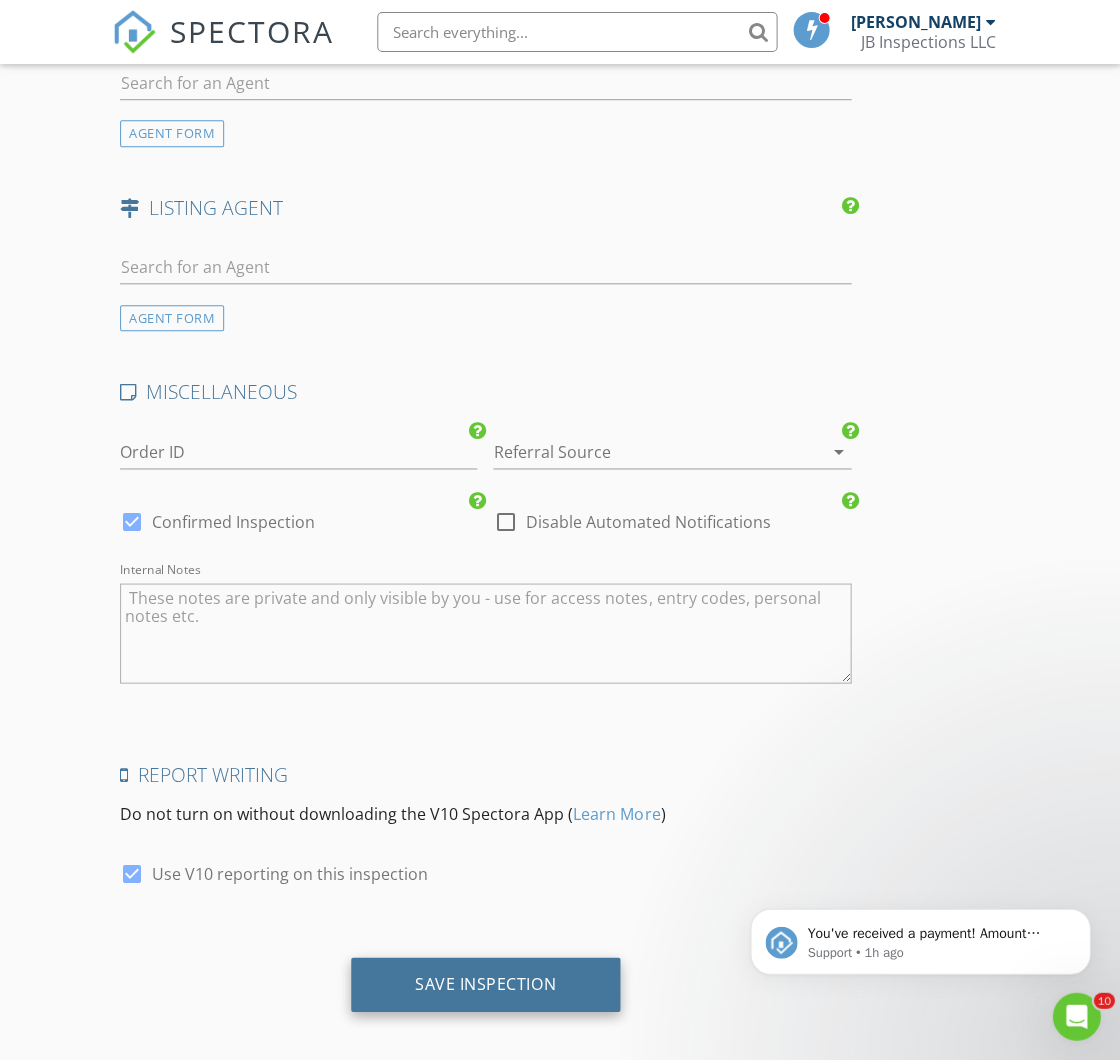 click on "Save Inspection" at bounding box center [485, 983] 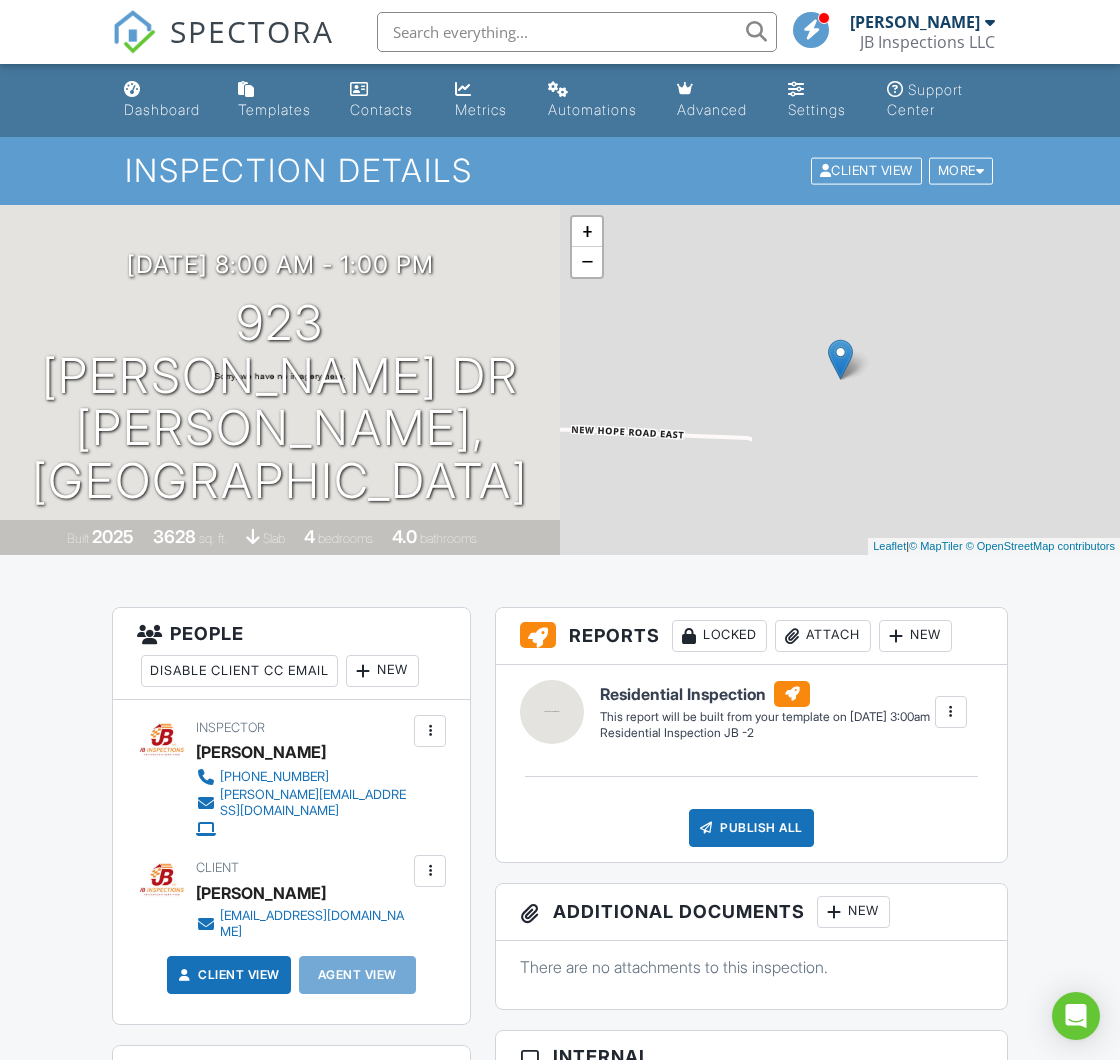 scroll, scrollTop: 0, scrollLeft: 0, axis: both 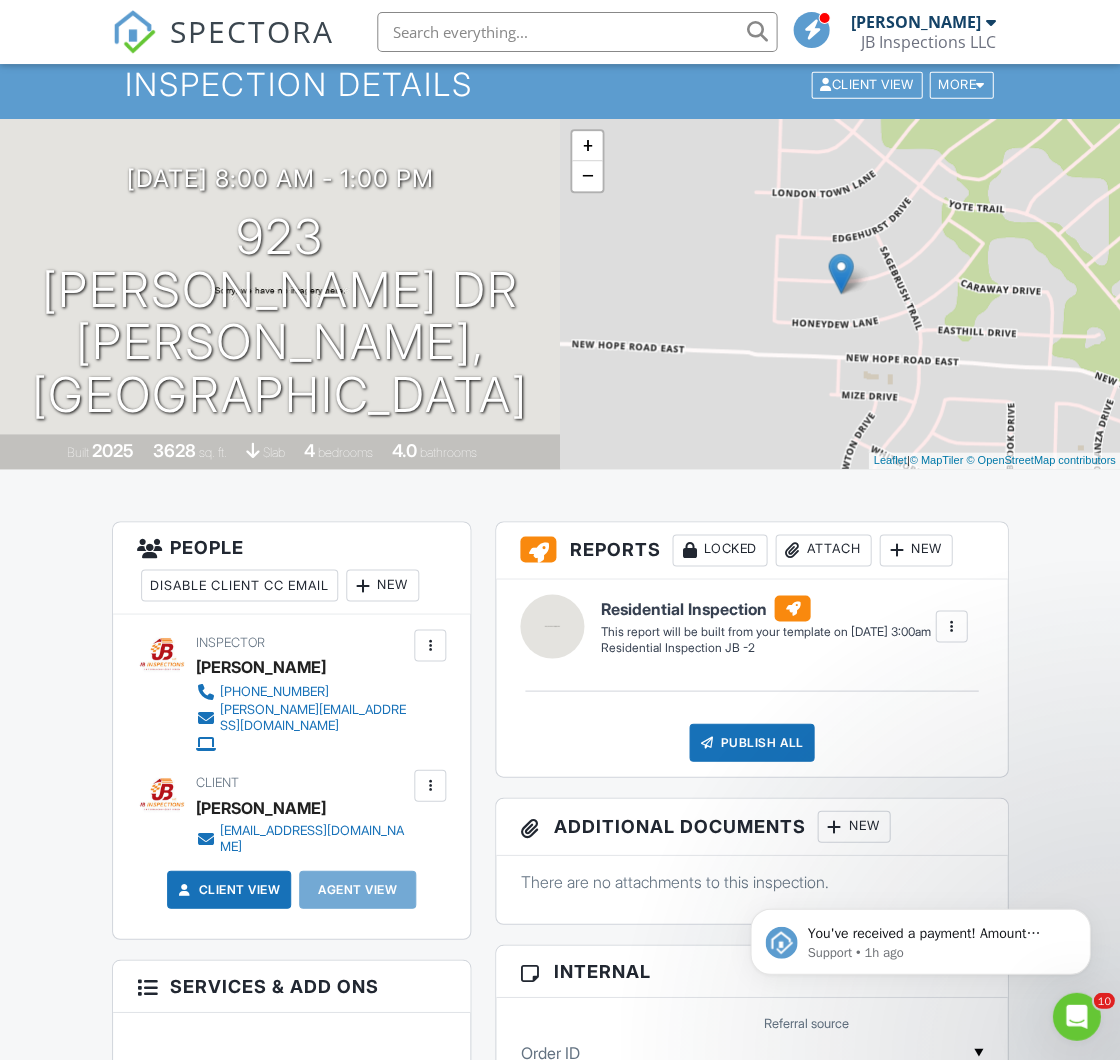 click at bounding box center [577, 32] 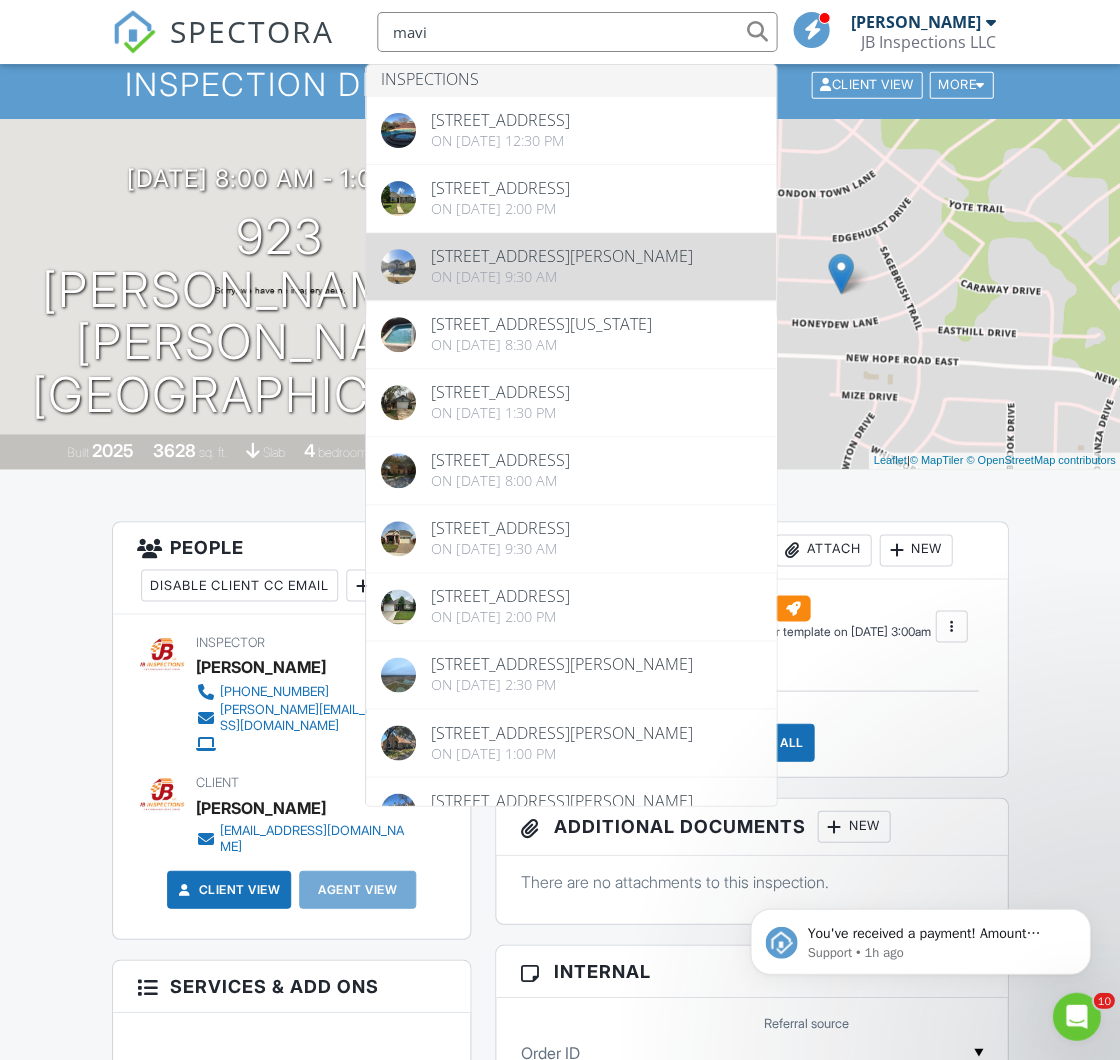 scroll, scrollTop: 0, scrollLeft: 0, axis: both 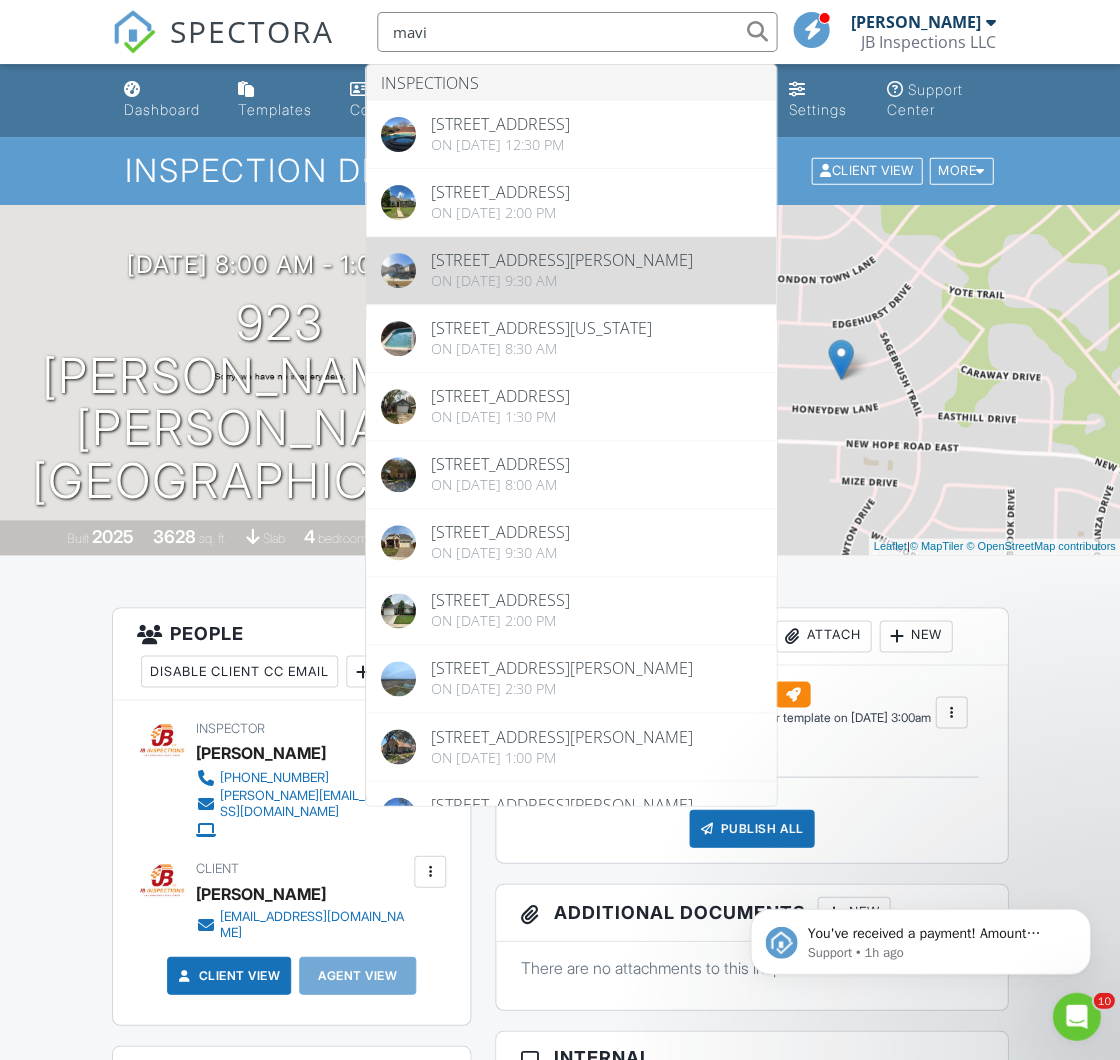 type on "mavi" 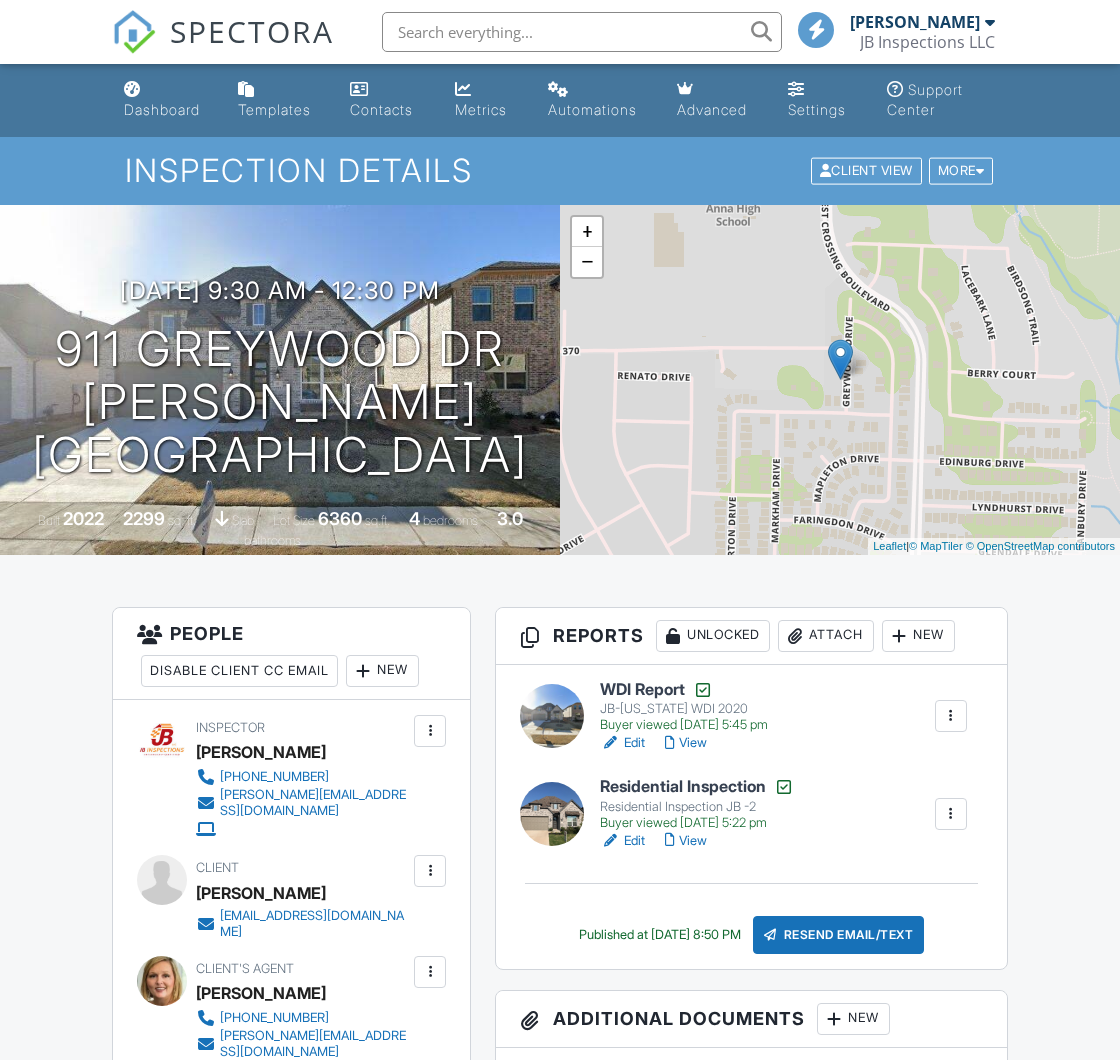 scroll, scrollTop: 0, scrollLeft: 0, axis: both 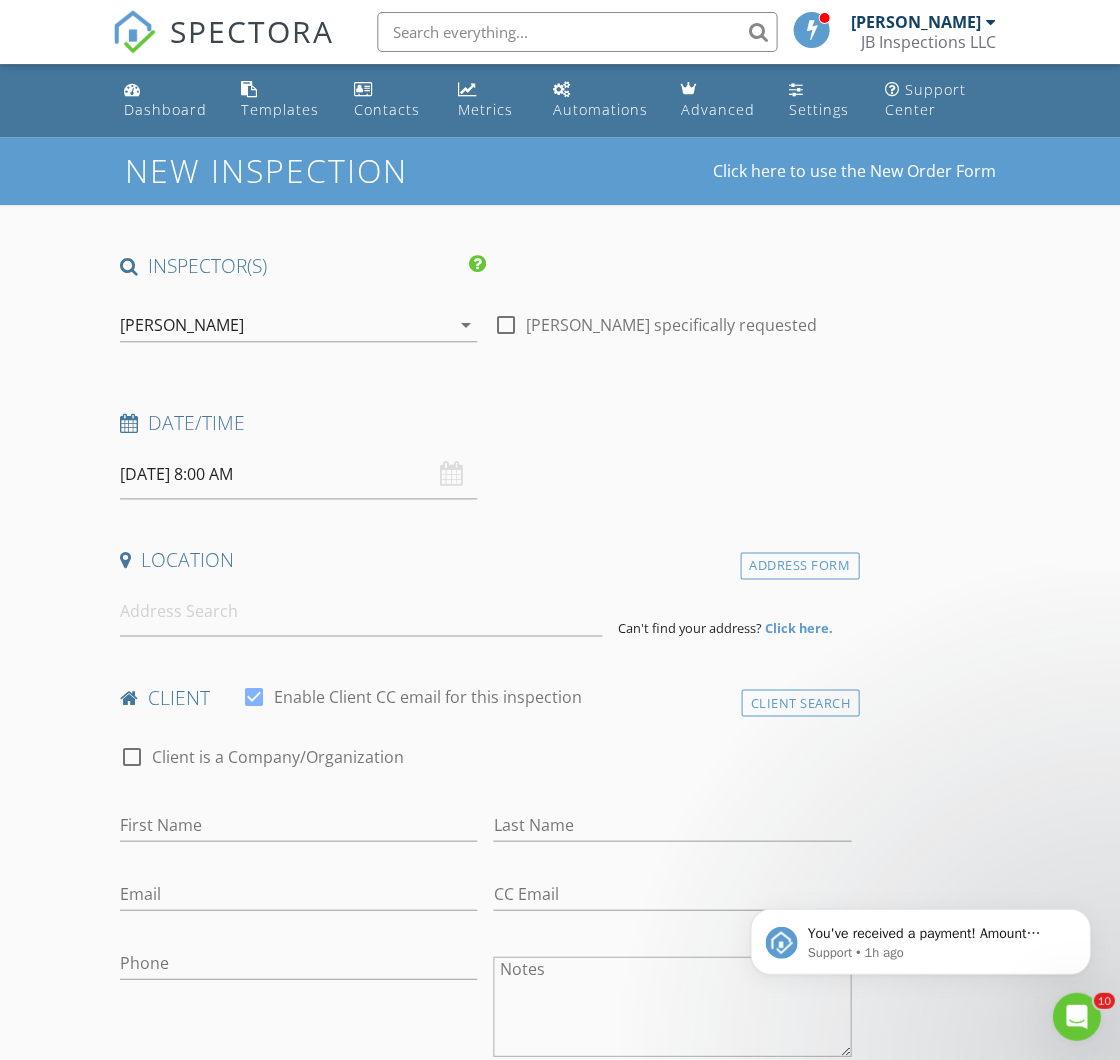 click on "[DATE] 8:00 AM" at bounding box center (298, 474) 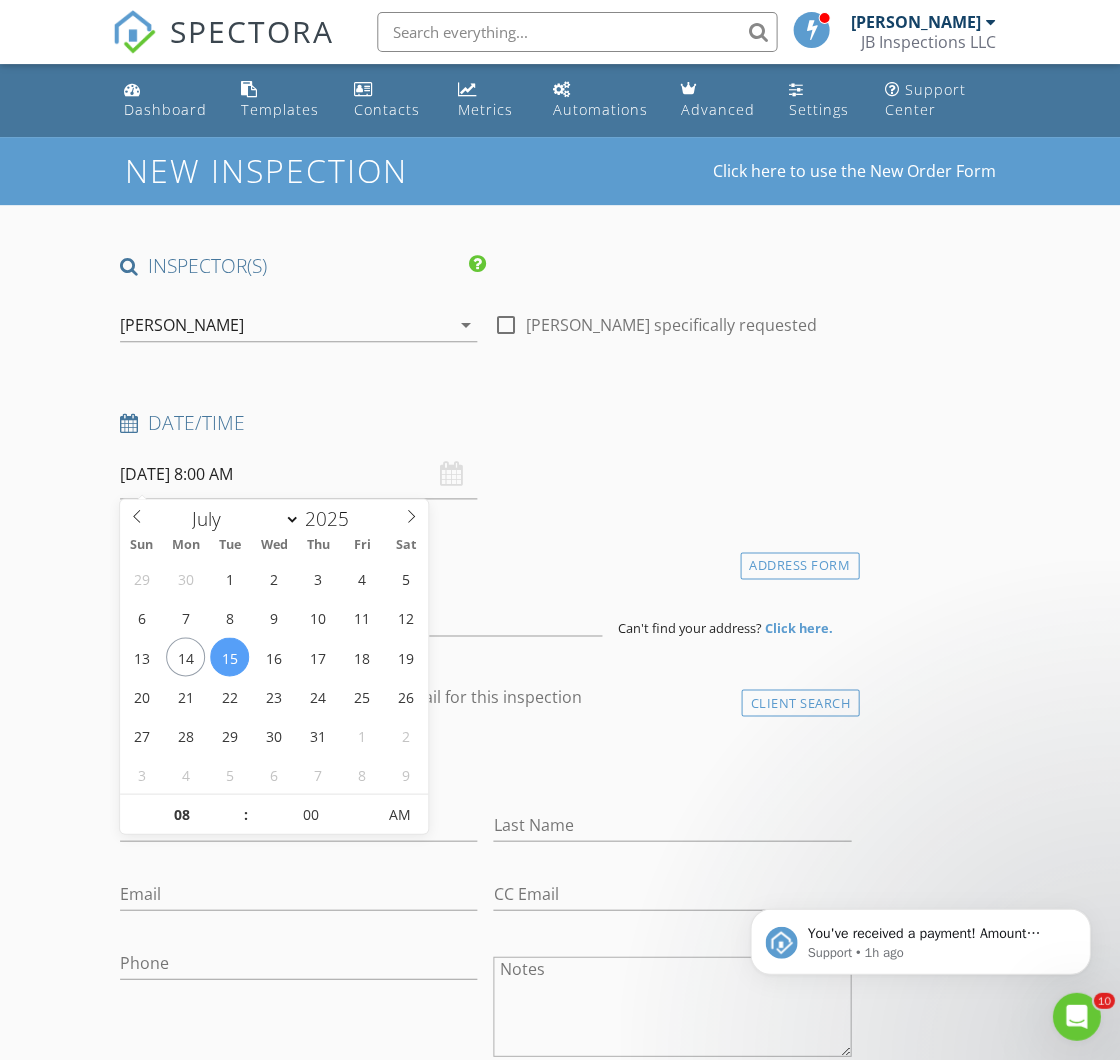 click on "[DATE] 8:00 AM" at bounding box center [298, 474] 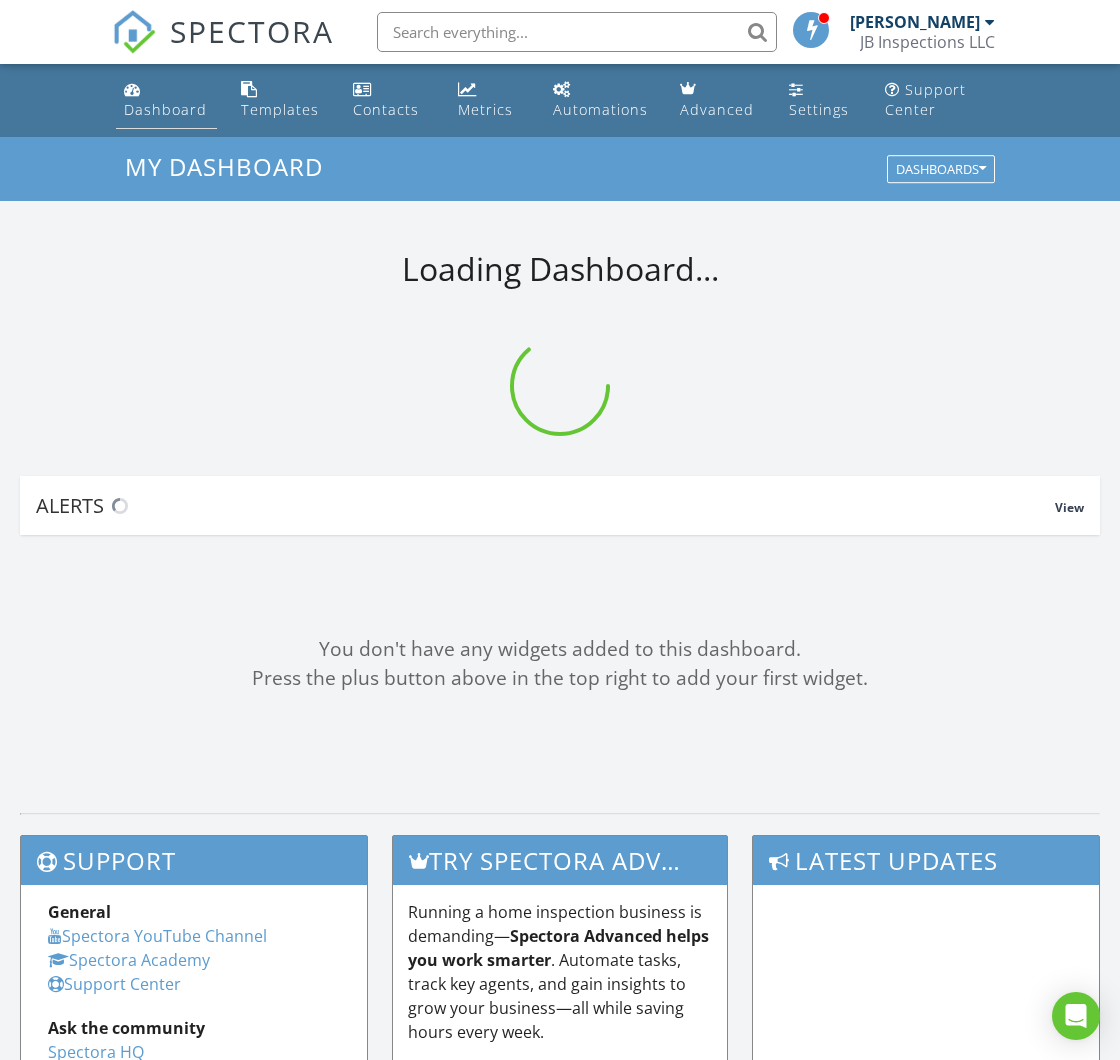 scroll, scrollTop: 0, scrollLeft: 0, axis: both 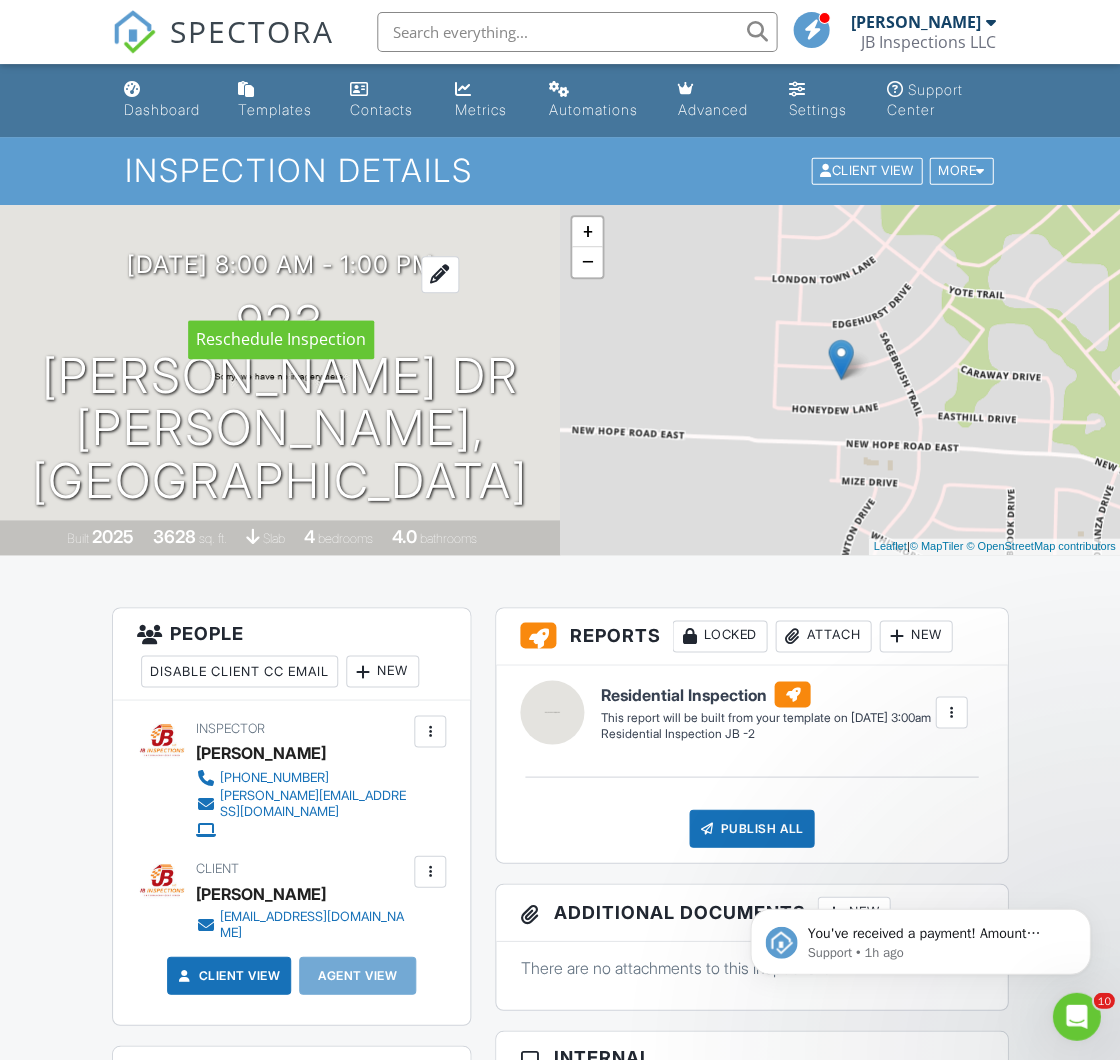 click on "07/15/2025  8:00 am
- 1:00 pm" at bounding box center (280, 264) 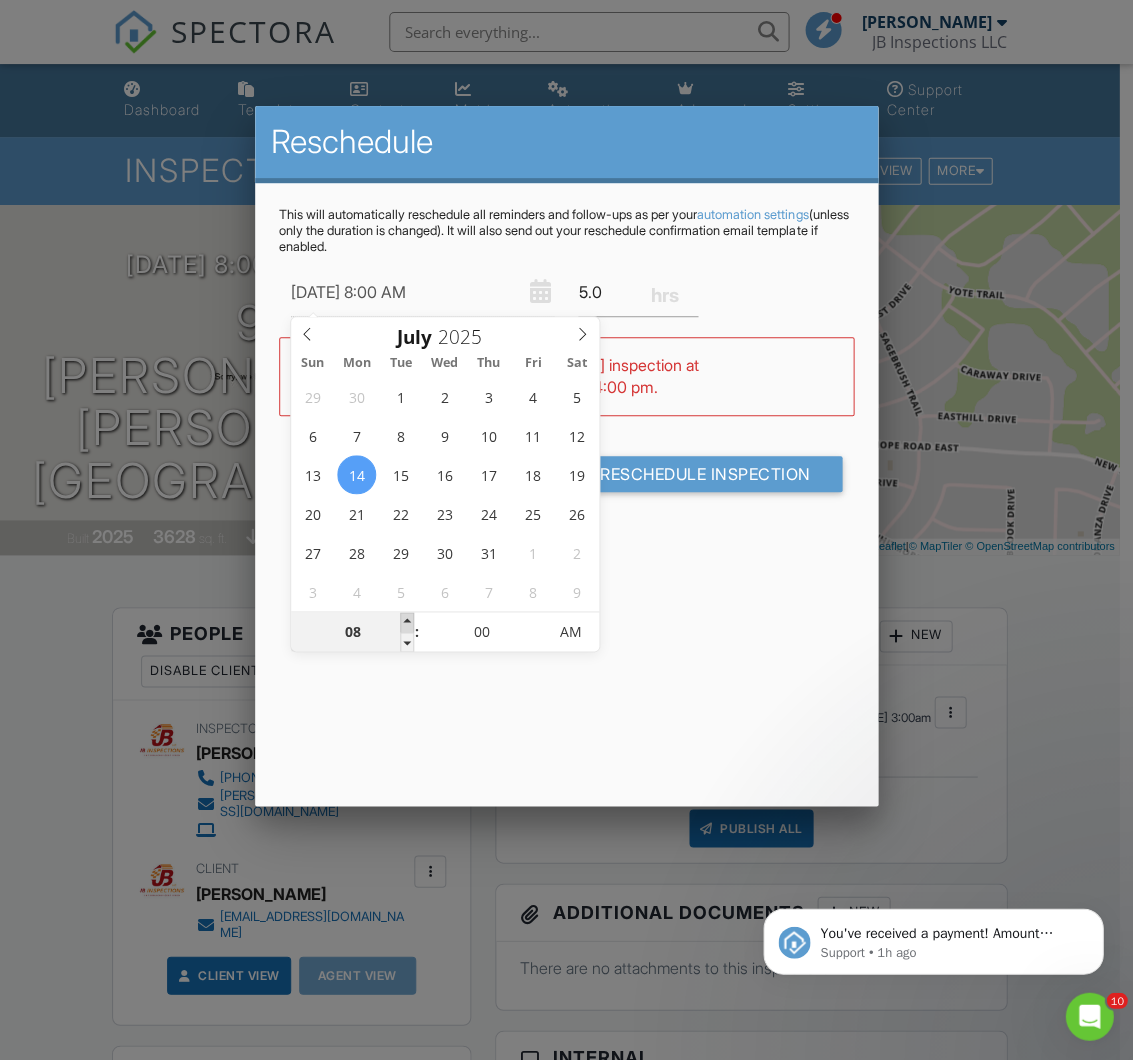 type on "07/14/2025 9:00 AM" 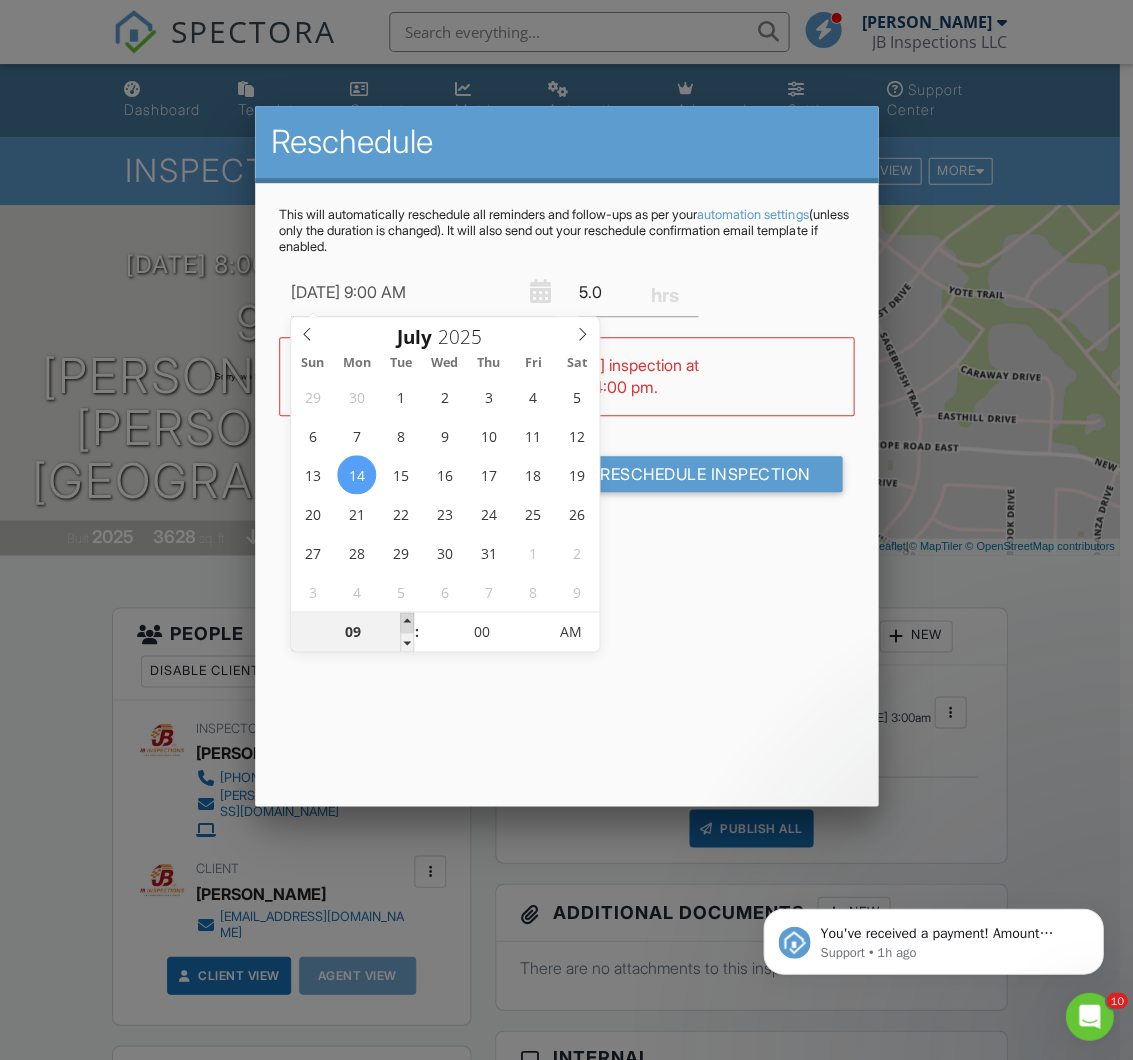 click at bounding box center [407, 622] 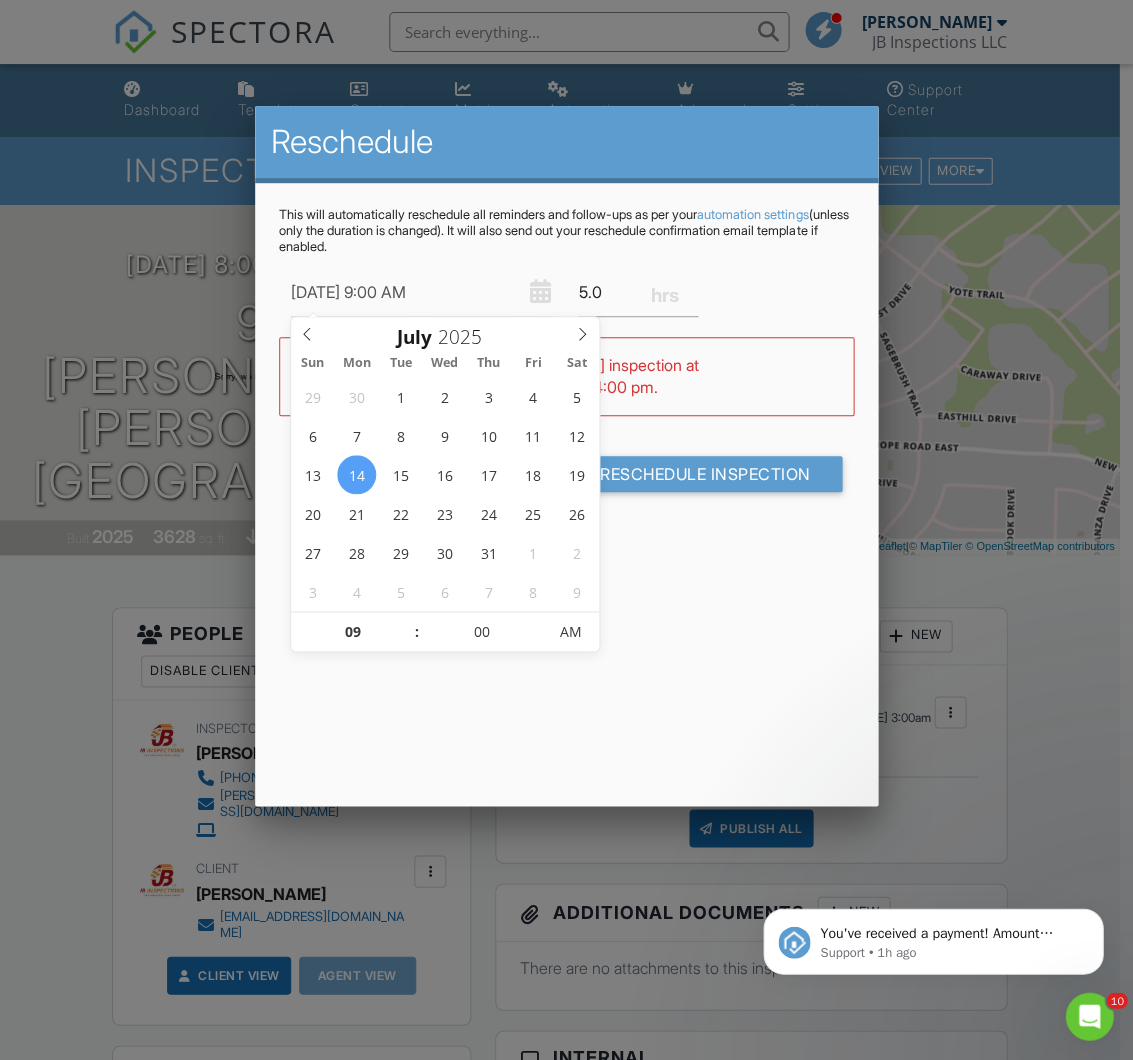 click on "Reschedule
This will automatically reschedule all reminders and follow-ups as per your  automation settings  (unless only the duration is changed). It will also send out your reschedule confirmation email template if enabled.
07/14/2025 9:00 AM
5.0
Warning: this date/time is in the past.
WARNING: Conflicts with Jeffrey Black's inspection at 715 Mockingbird Drive on 07/14/2025  1:00 pm - 4:00 pm.
Cancel
Reschedule Inspection" at bounding box center [566, 456] 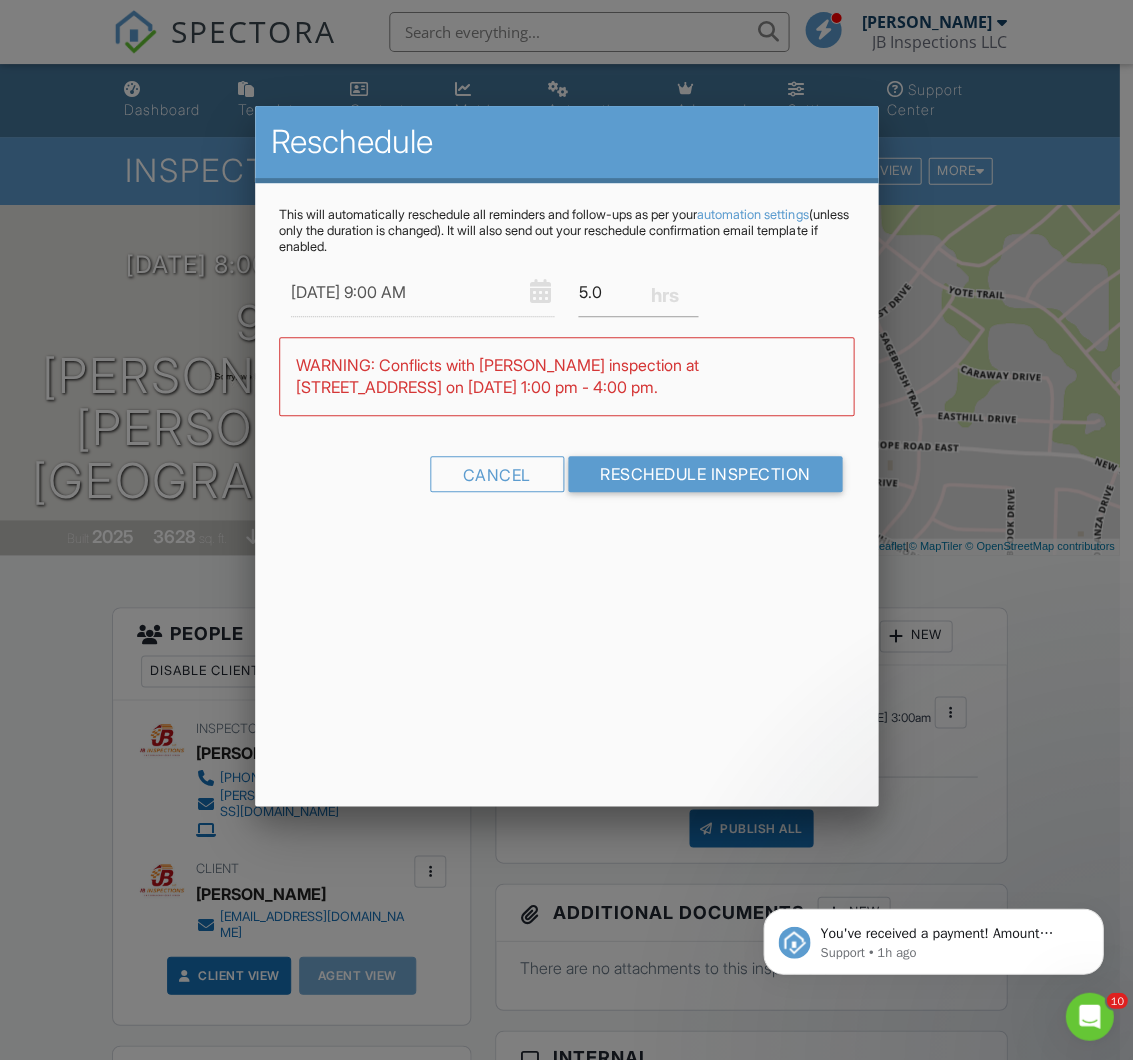 click at bounding box center (566, 562) 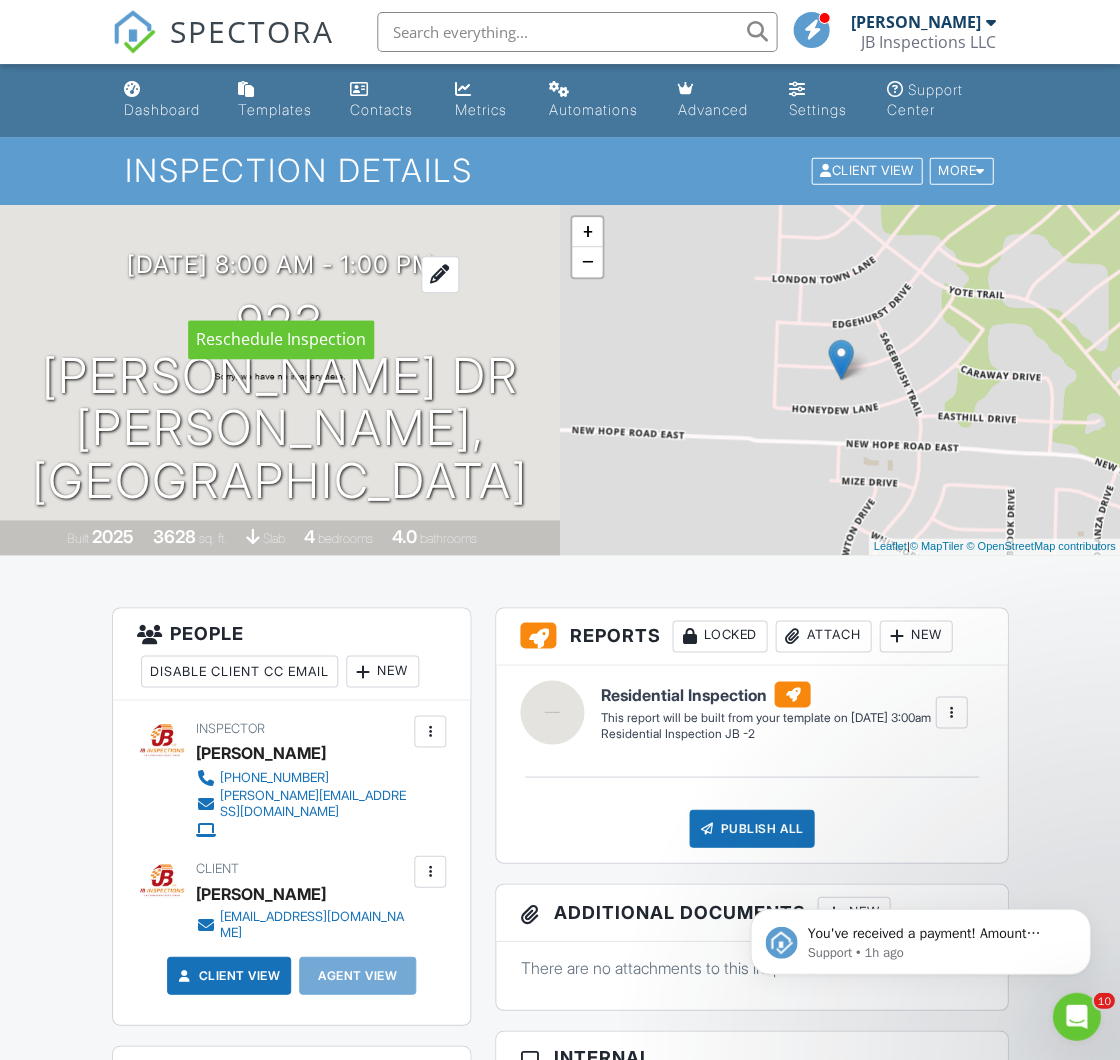 click on "07/15/2025  8:00 am
- 1:00 pm" at bounding box center (280, 264) 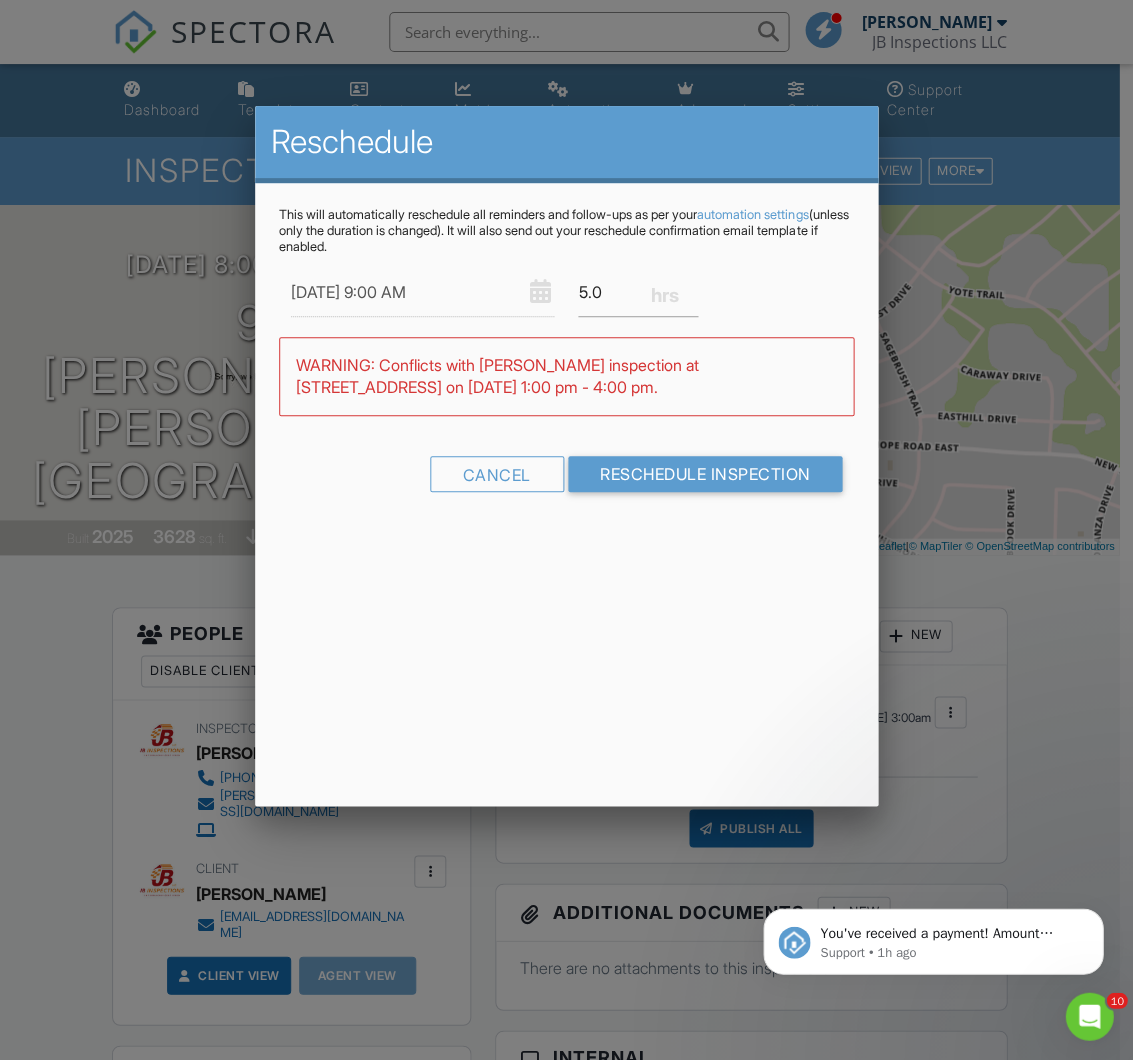 click at bounding box center (566, 562) 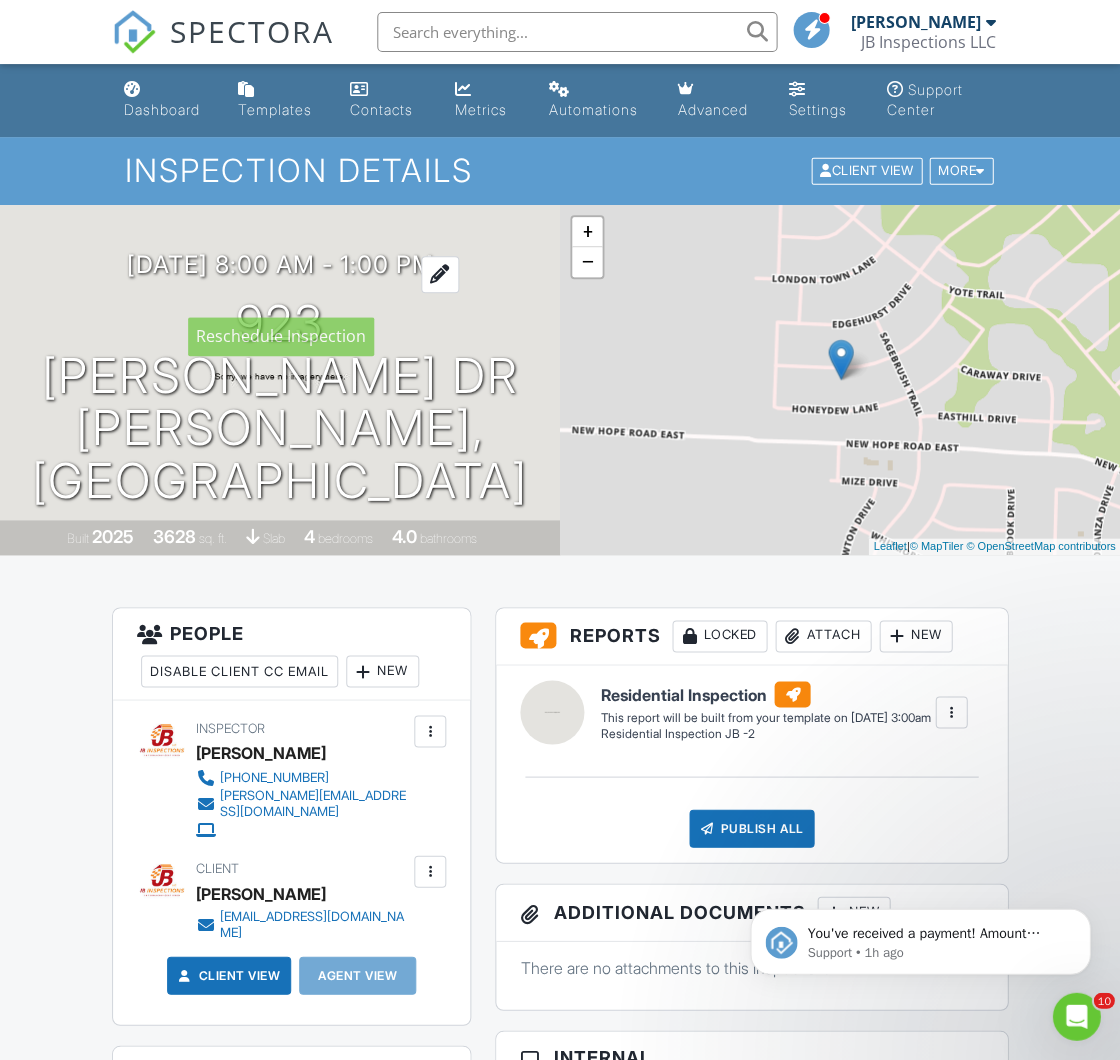 click on "07/15/2025  8:00 am
- 1:00 pm" at bounding box center [280, 264] 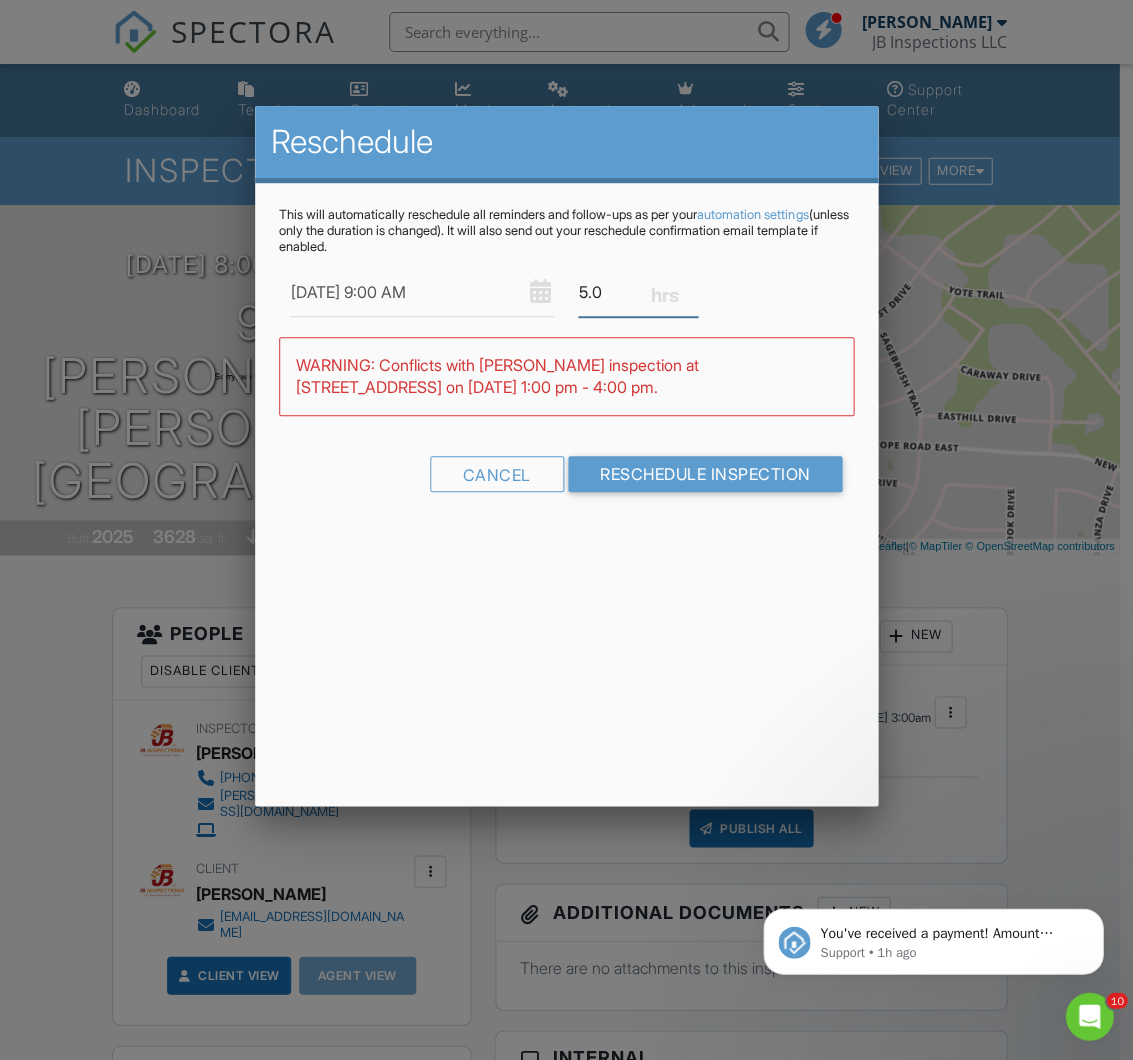 click on "5.0" at bounding box center (638, 292) 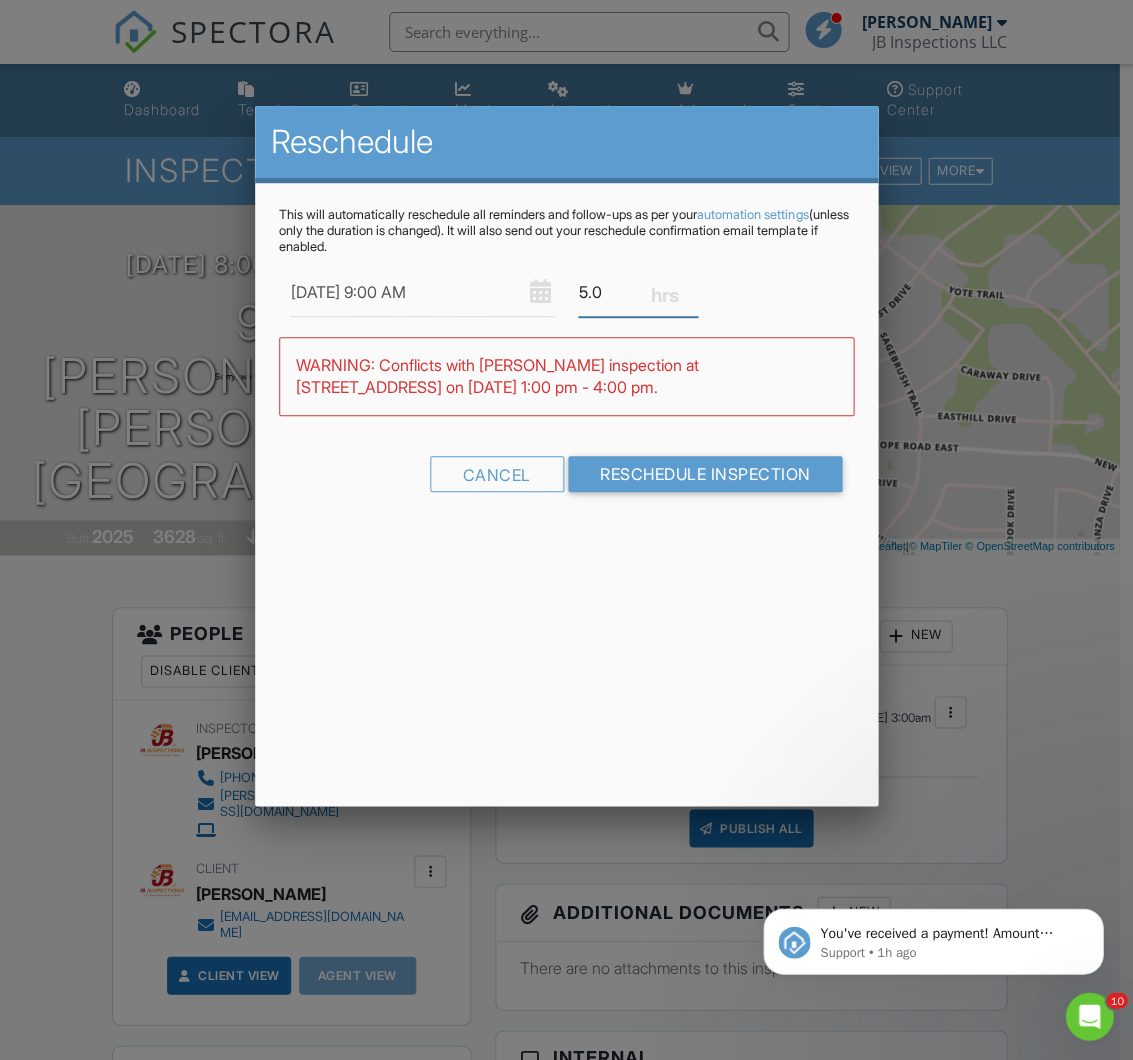 drag, startPoint x: 602, startPoint y: 289, endPoint x: 566, endPoint y: 288, distance: 36.013885 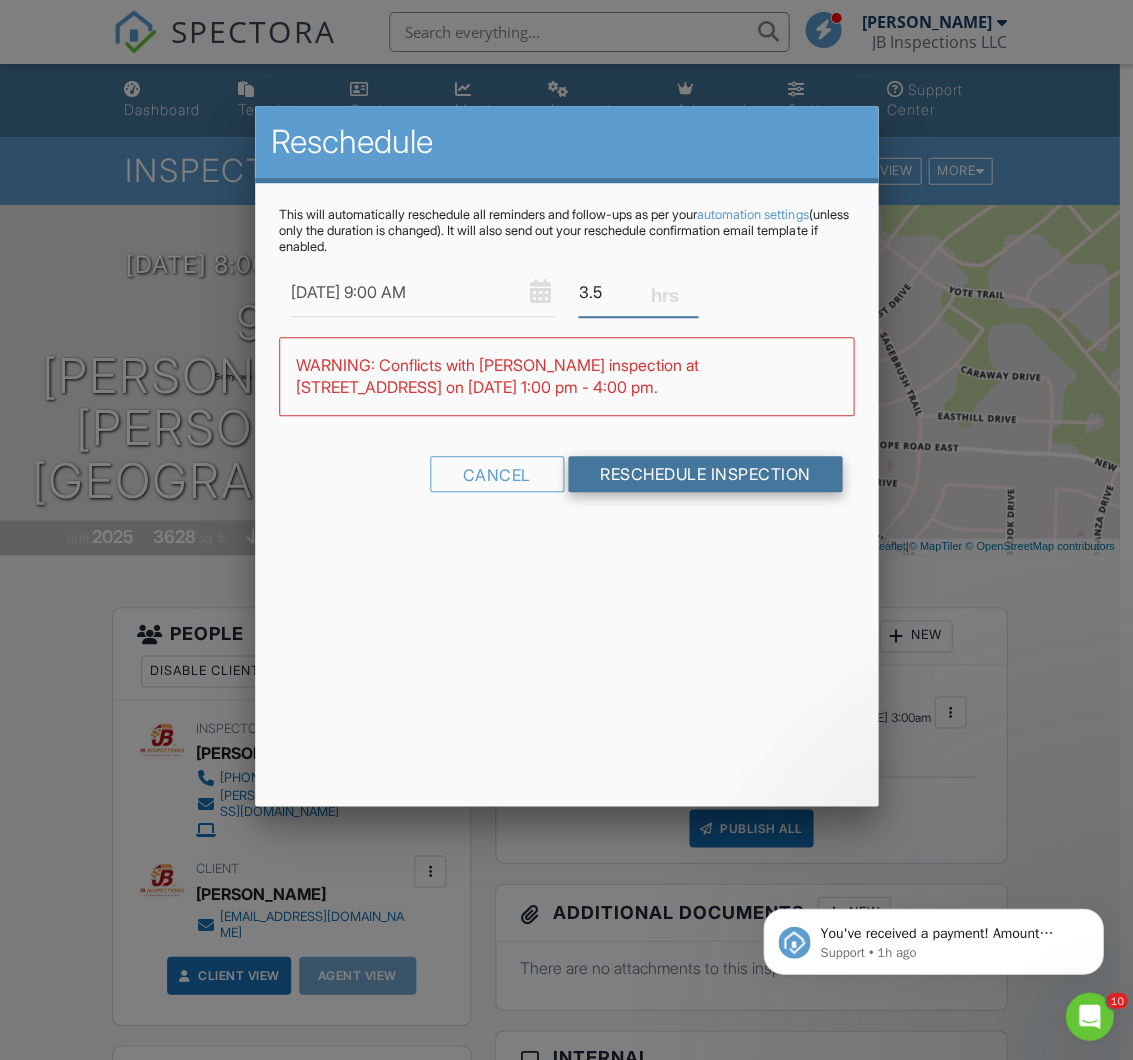 type on "3.5" 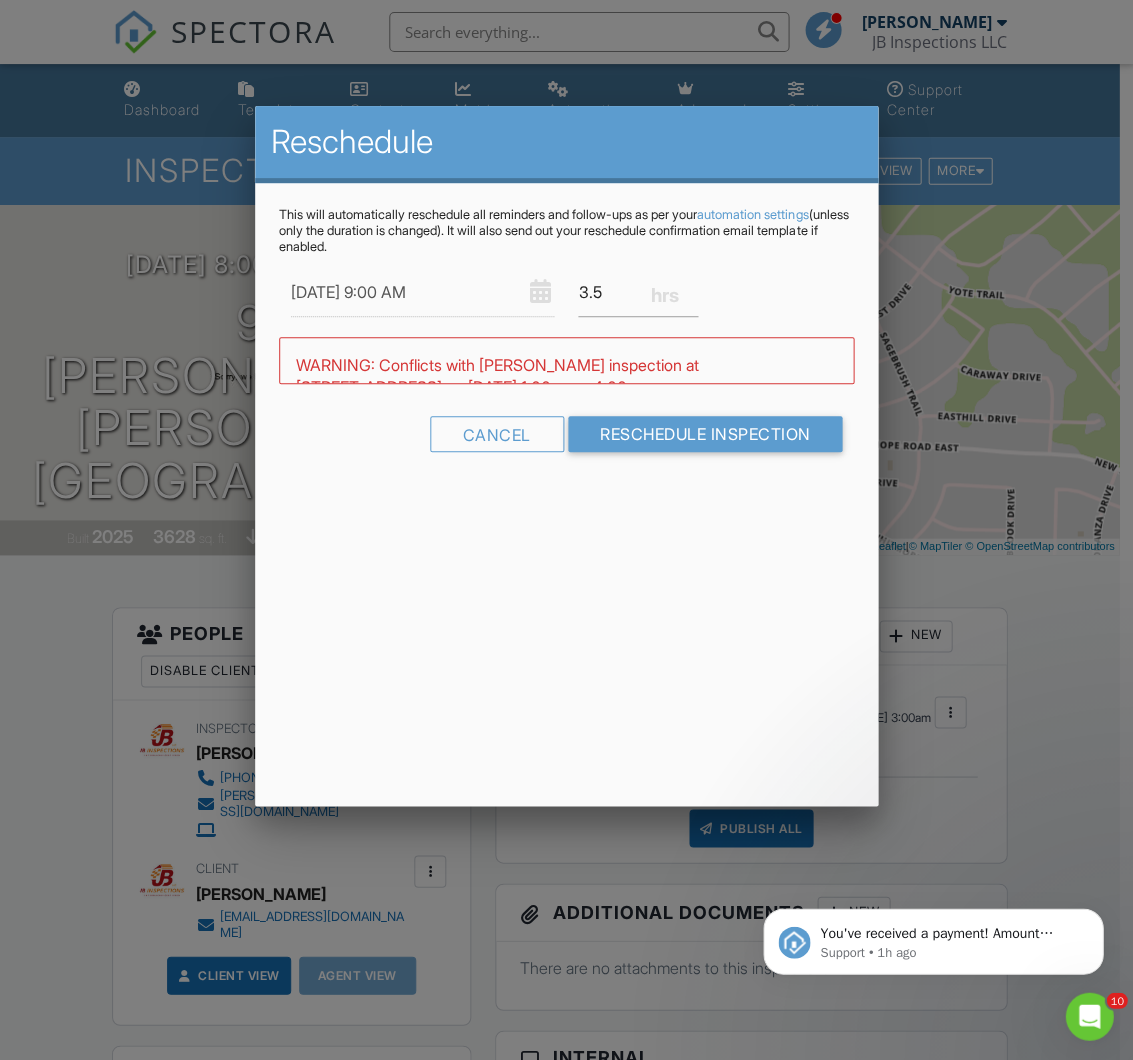 click on "This will automatically reschedule all reminders and follow-ups as per your  automation settings  (unless only the duration is changed). It will also send out your reschedule confirmation email template if enabled.
07/14/2025 9:00 AM
3.5
Warning: this date/time is in the past.
WARNING: Conflicts with Jeffrey Black's inspection at 715 Mockingbird Drive on 07/14/2025  1:00 pm - 4:00 pm.
Cancel
Reschedule Inspection" at bounding box center [566, 347] 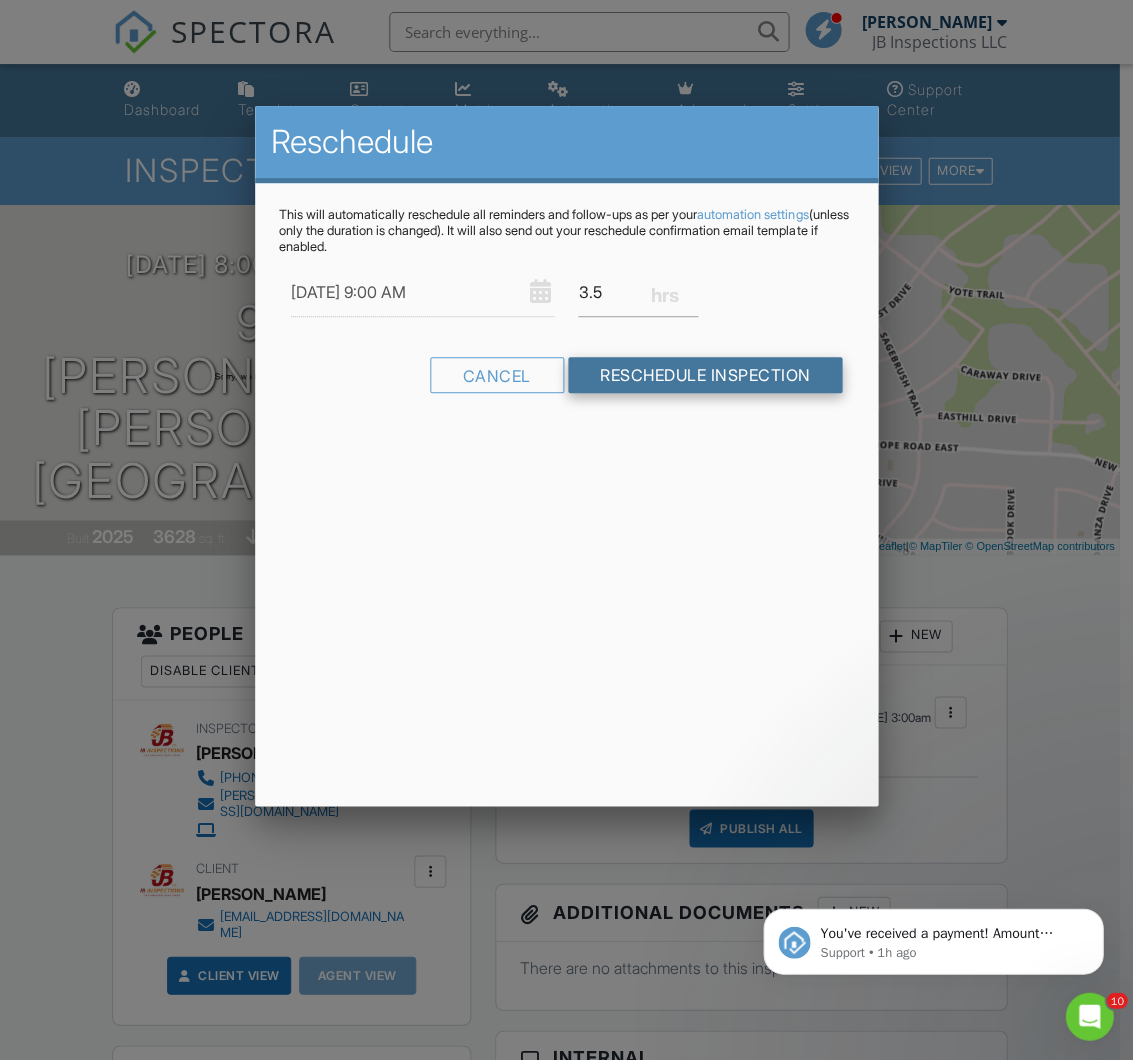 click on "Reschedule Inspection" at bounding box center (705, 375) 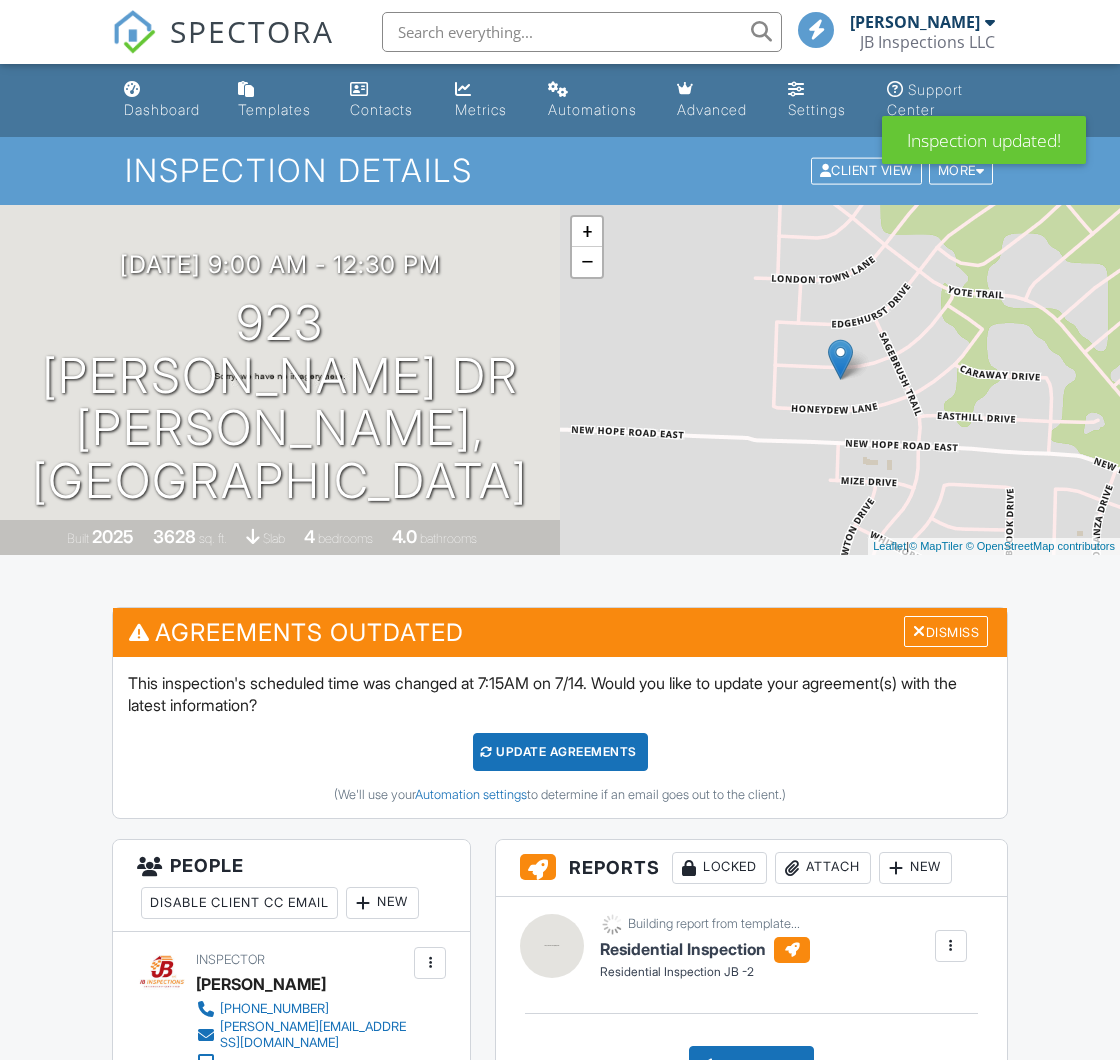 scroll, scrollTop: 0, scrollLeft: 0, axis: both 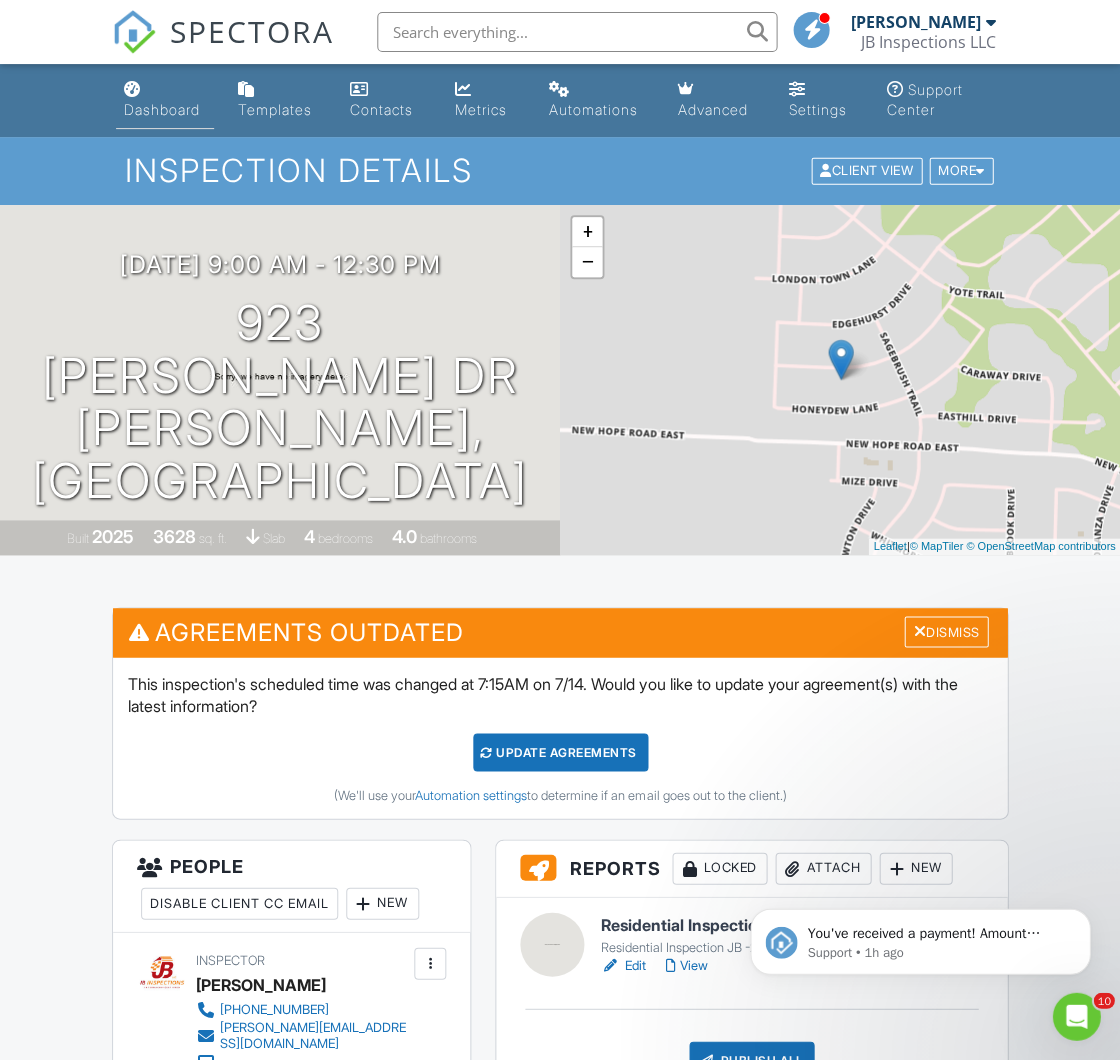 click on "Dashboard" at bounding box center [165, 100] 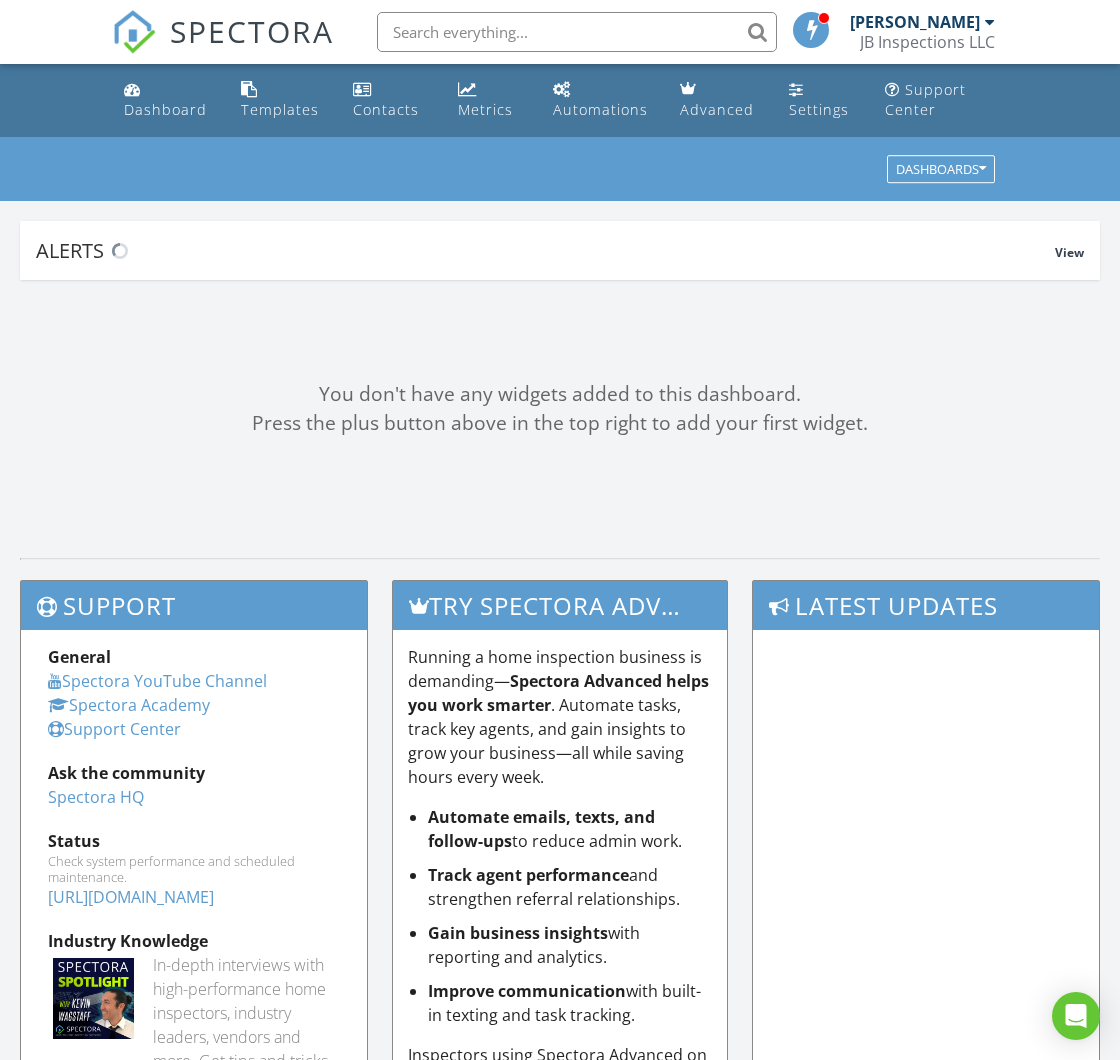 scroll, scrollTop: 0, scrollLeft: 0, axis: both 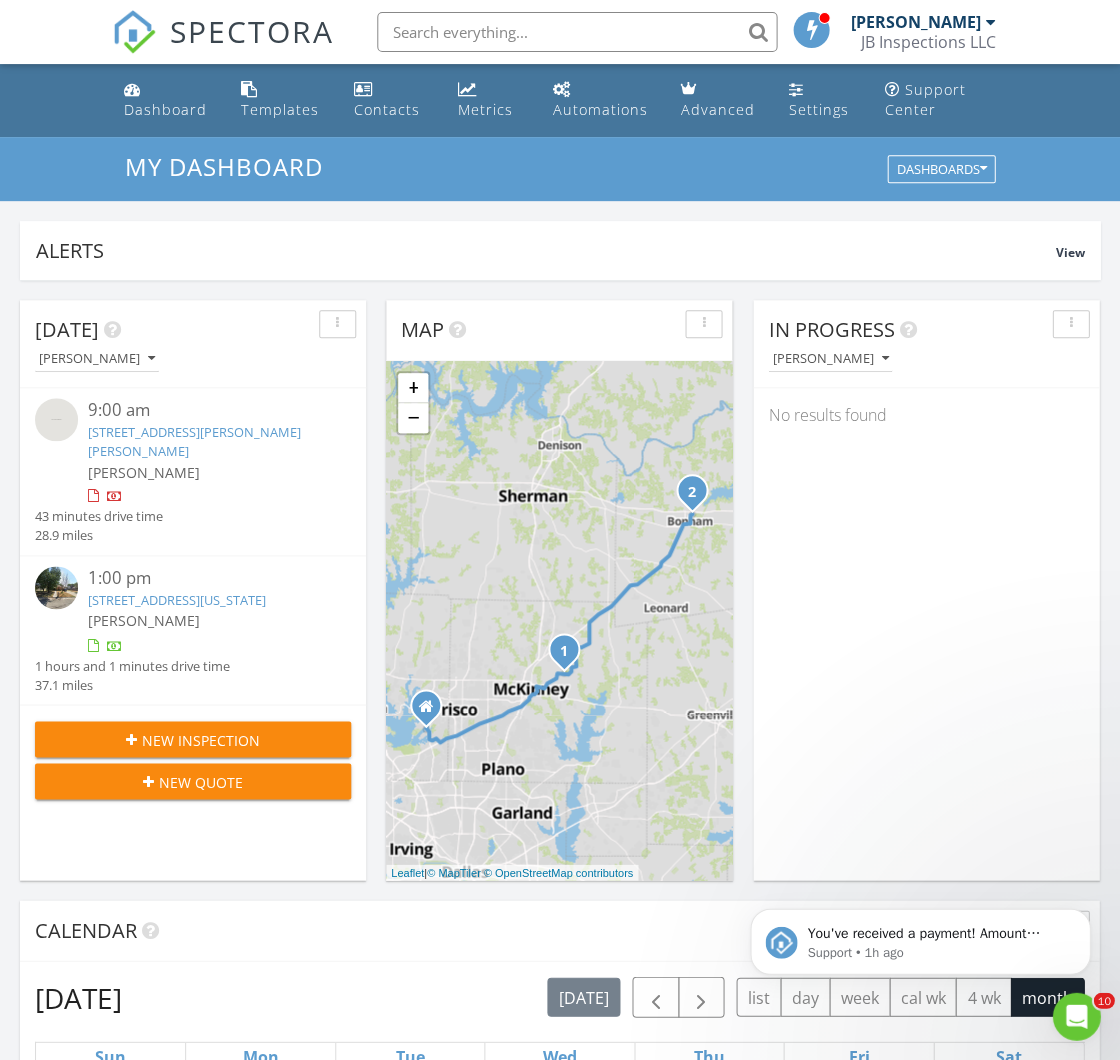 click at bounding box center (577, 32) 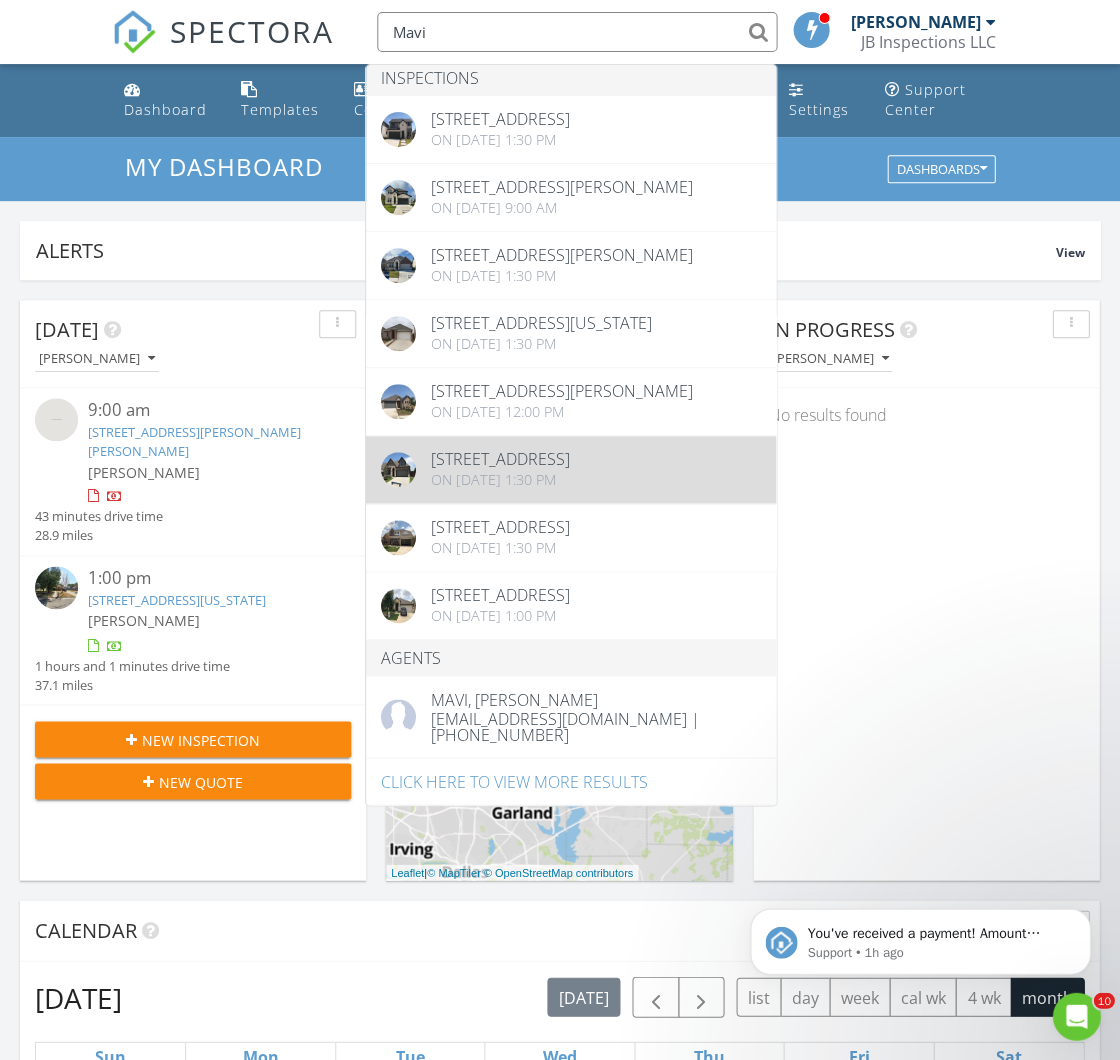 scroll, scrollTop: 44, scrollLeft: 0, axis: vertical 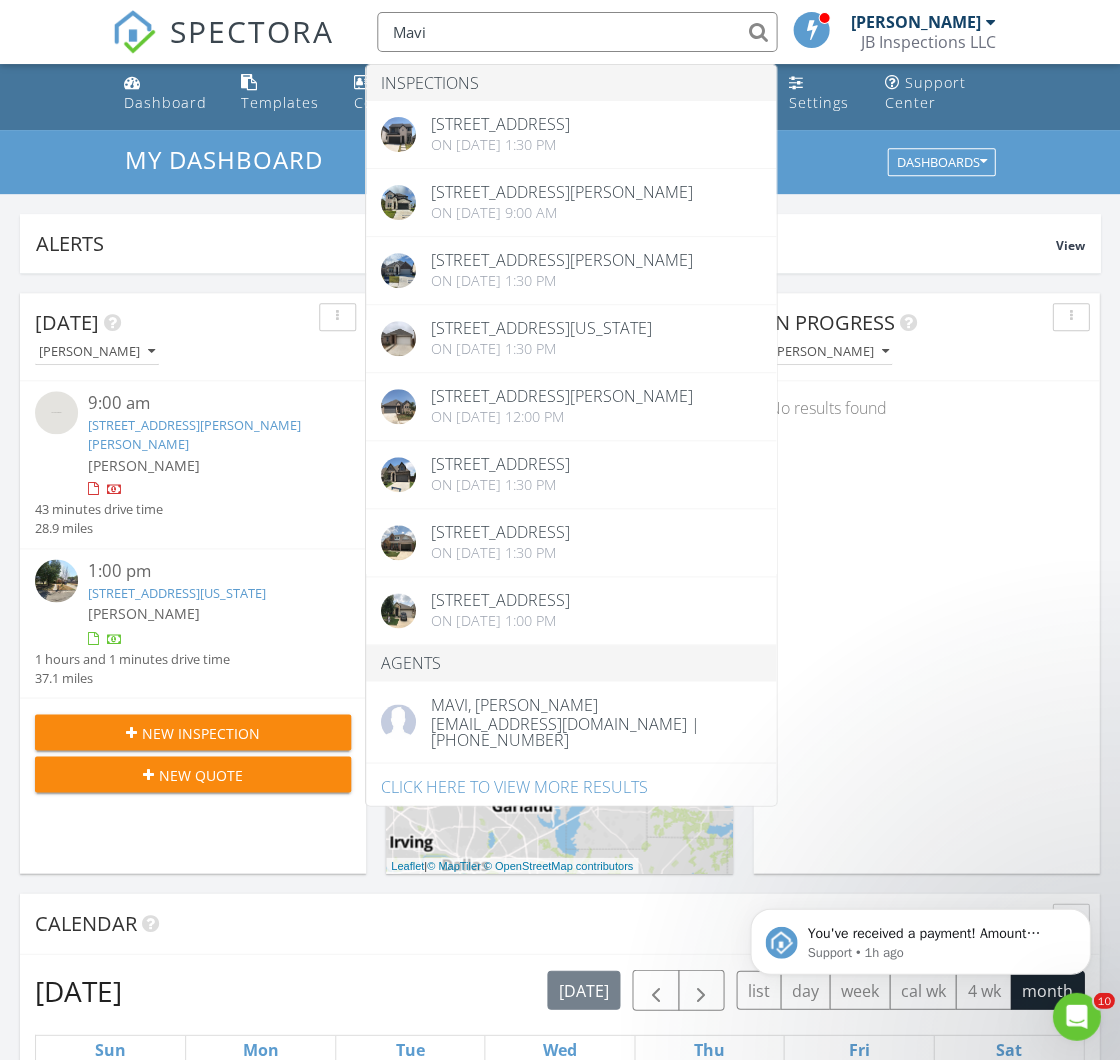 click on "Mavi" at bounding box center [577, 32] 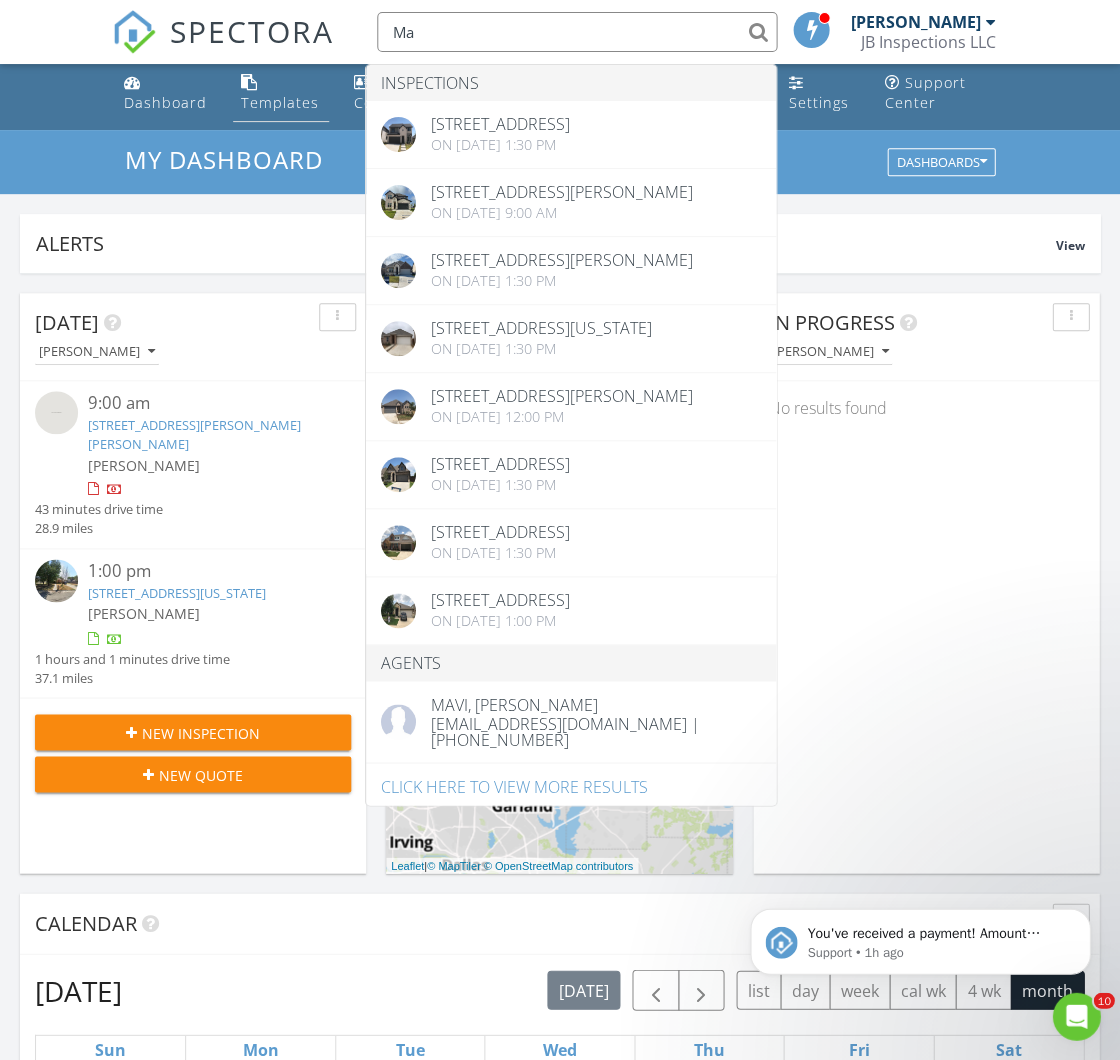 type on "M" 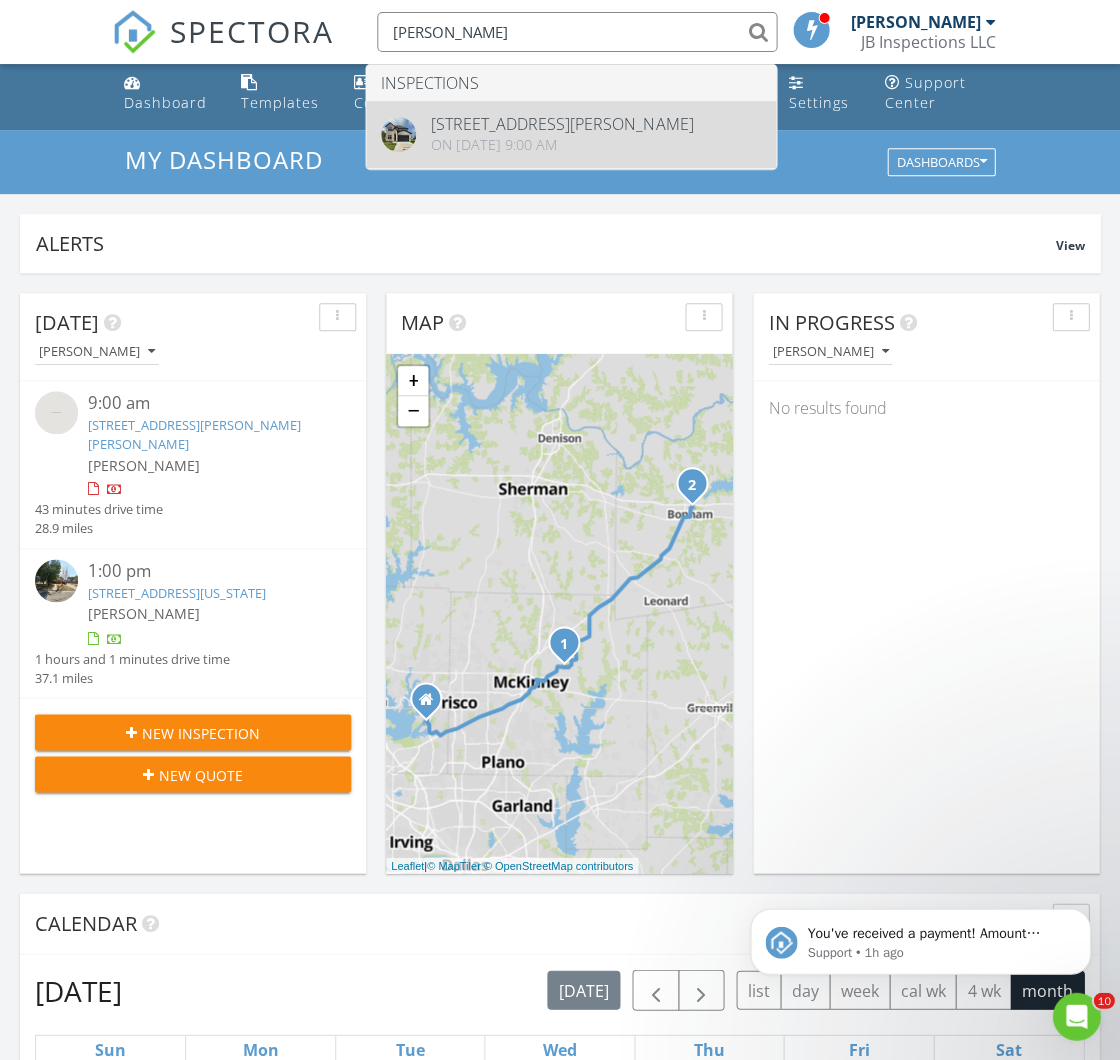 type on "Sandeep Kumar" 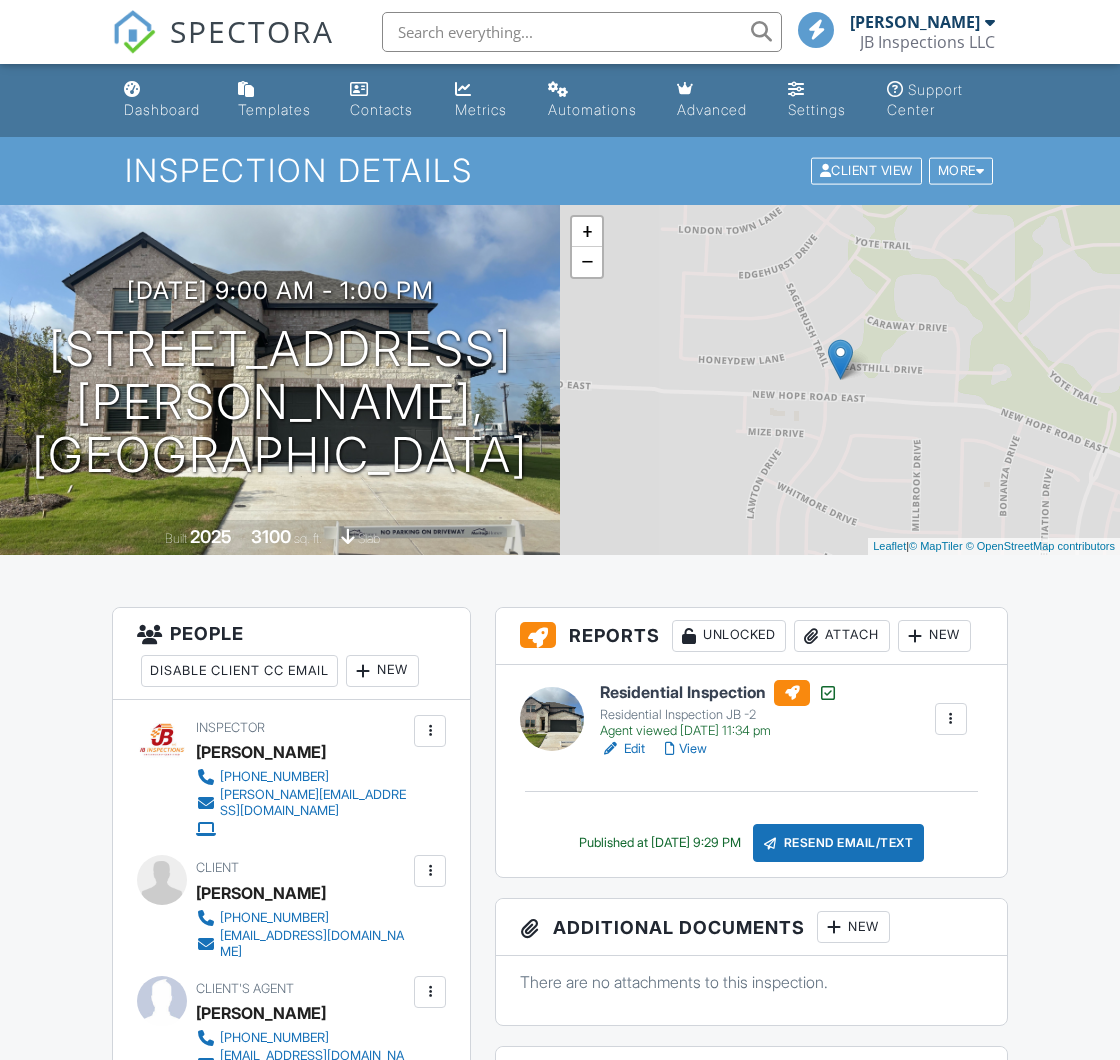 scroll, scrollTop: 0, scrollLeft: 0, axis: both 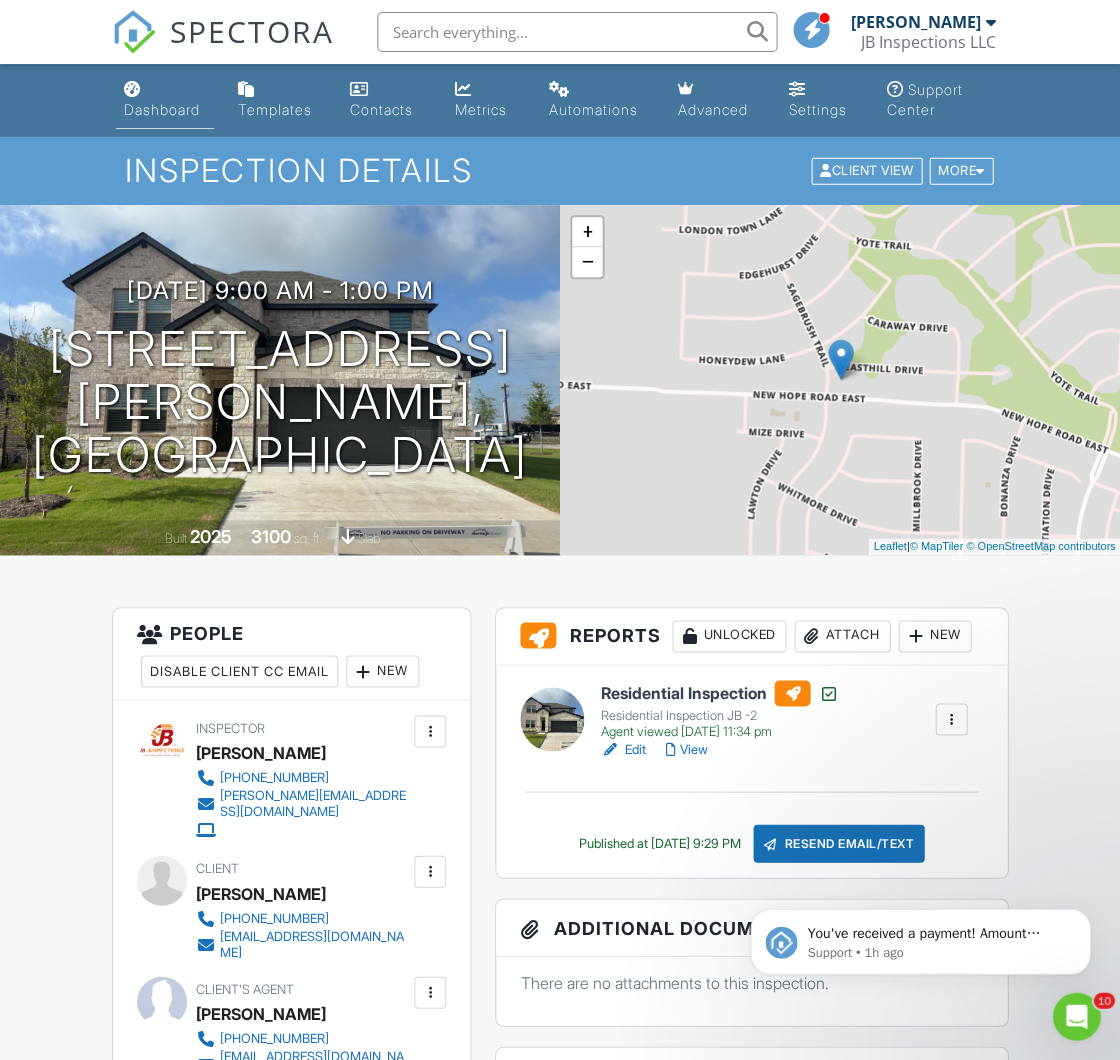 click on "Dashboard" at bounding box center (162, 109) 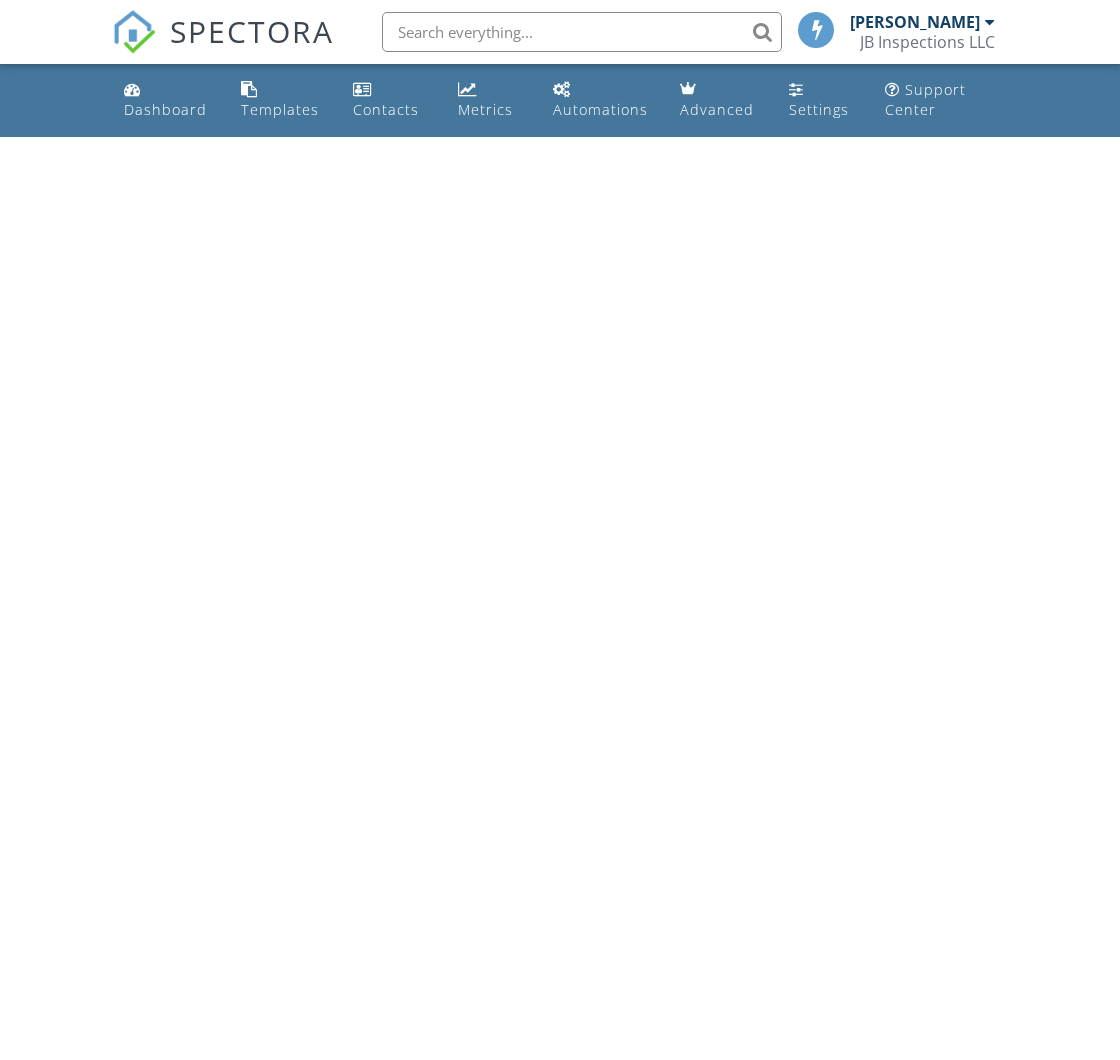 scroll, scrollTop: 0, scrollLeft: 0, axis: both 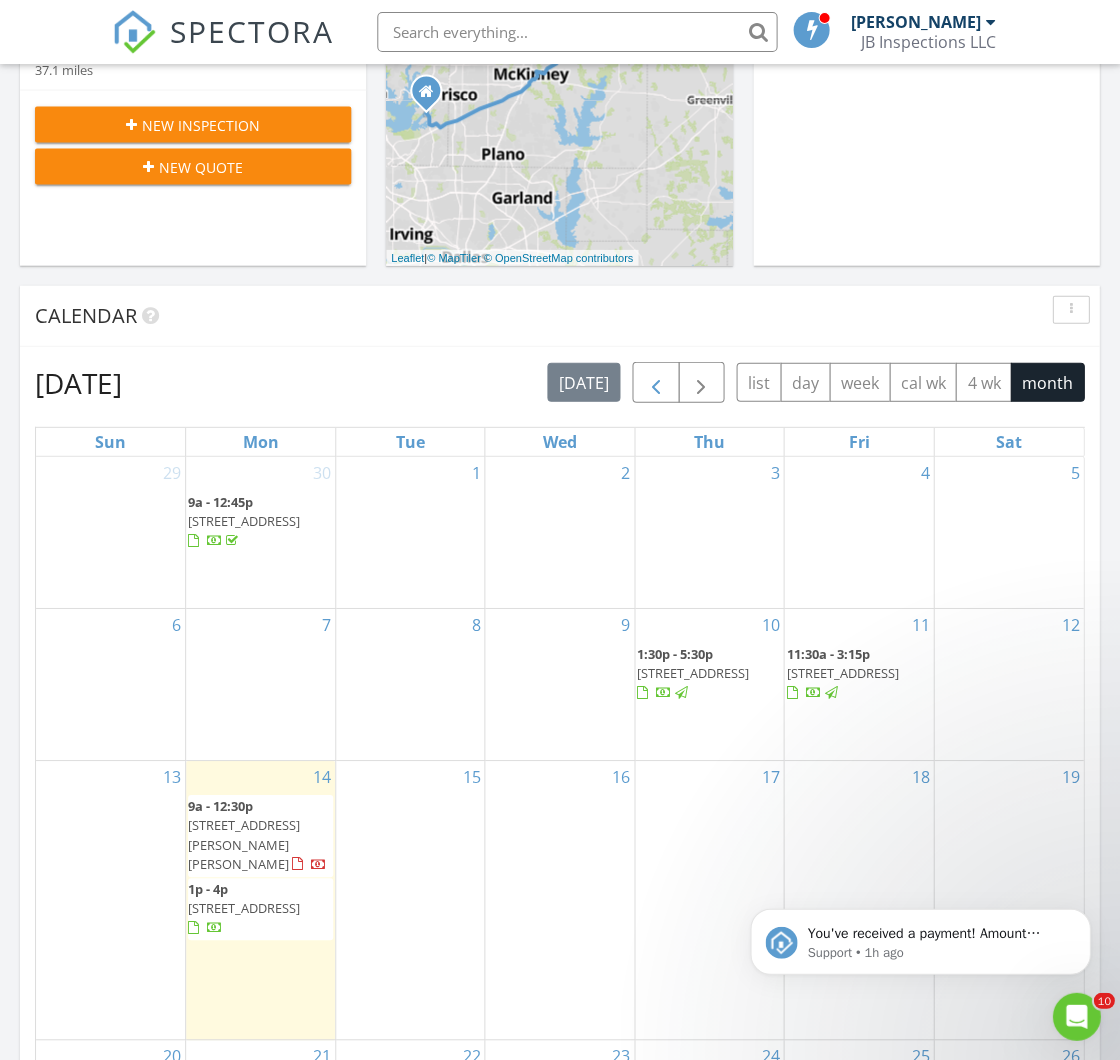 click at bounding box center [655, 382] 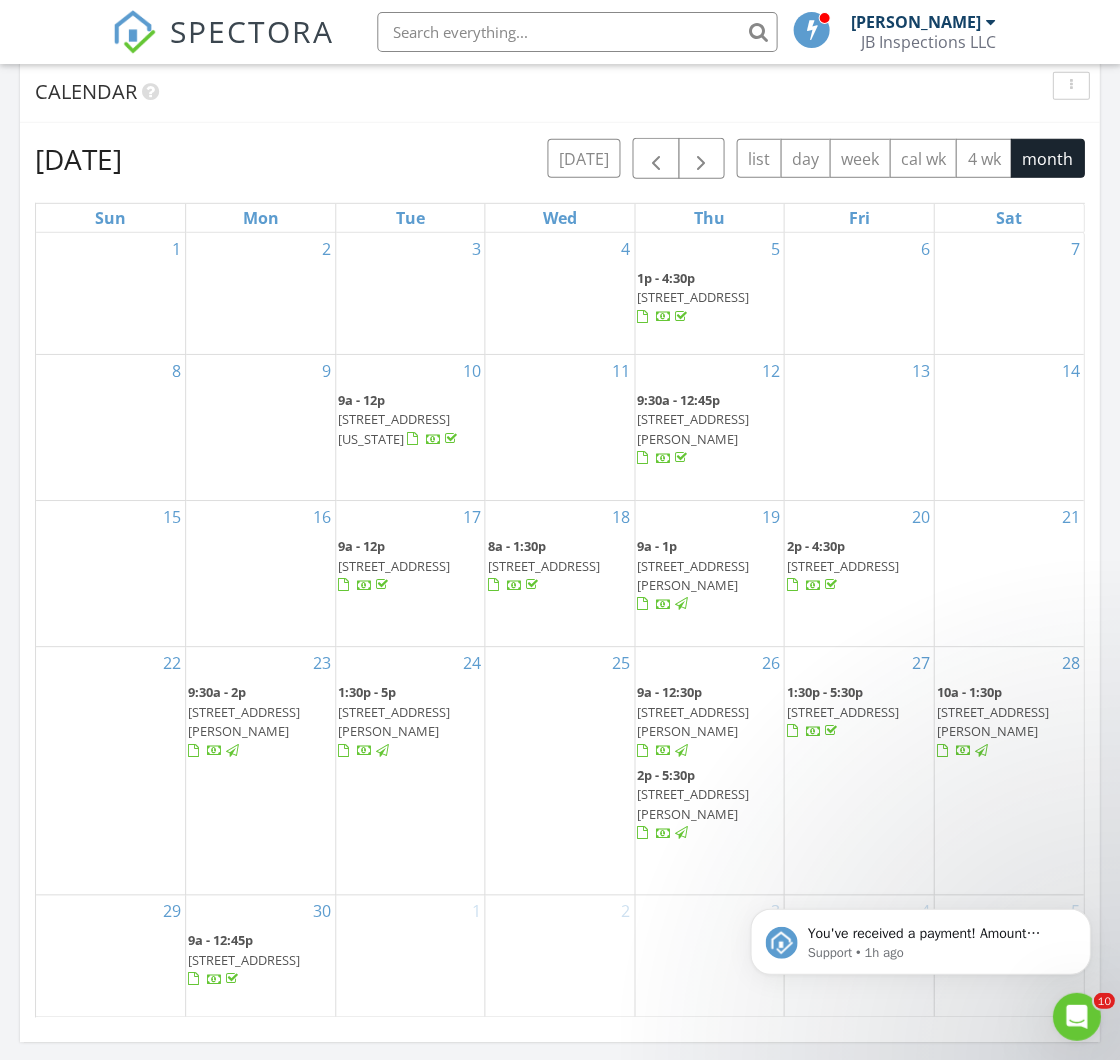 scroll, scrollTop: 841, scrollLeft: 0, axis: vertical 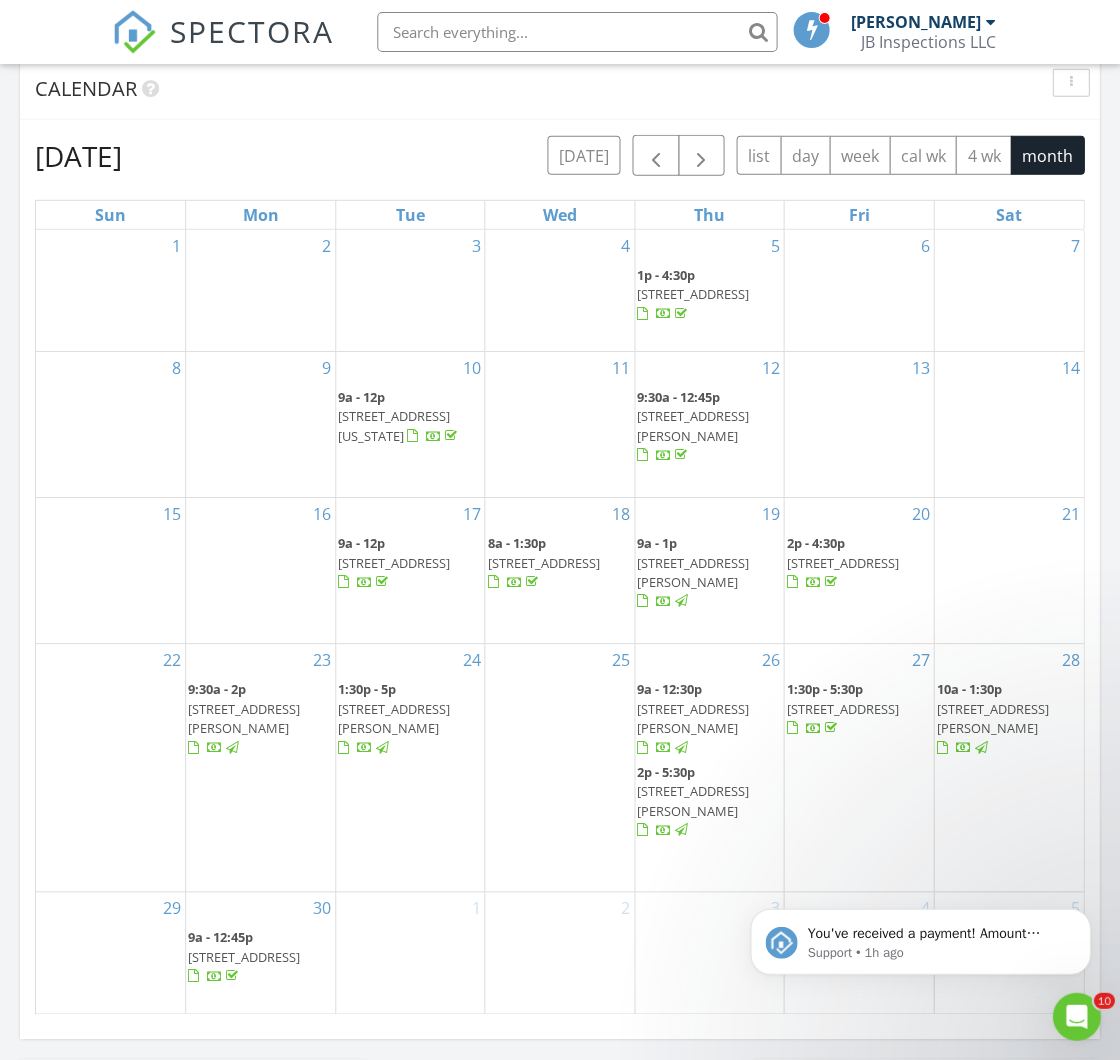 click on "[STREET_ADDRESS][PERSON_NAME]" at bounding box center (693, 572) 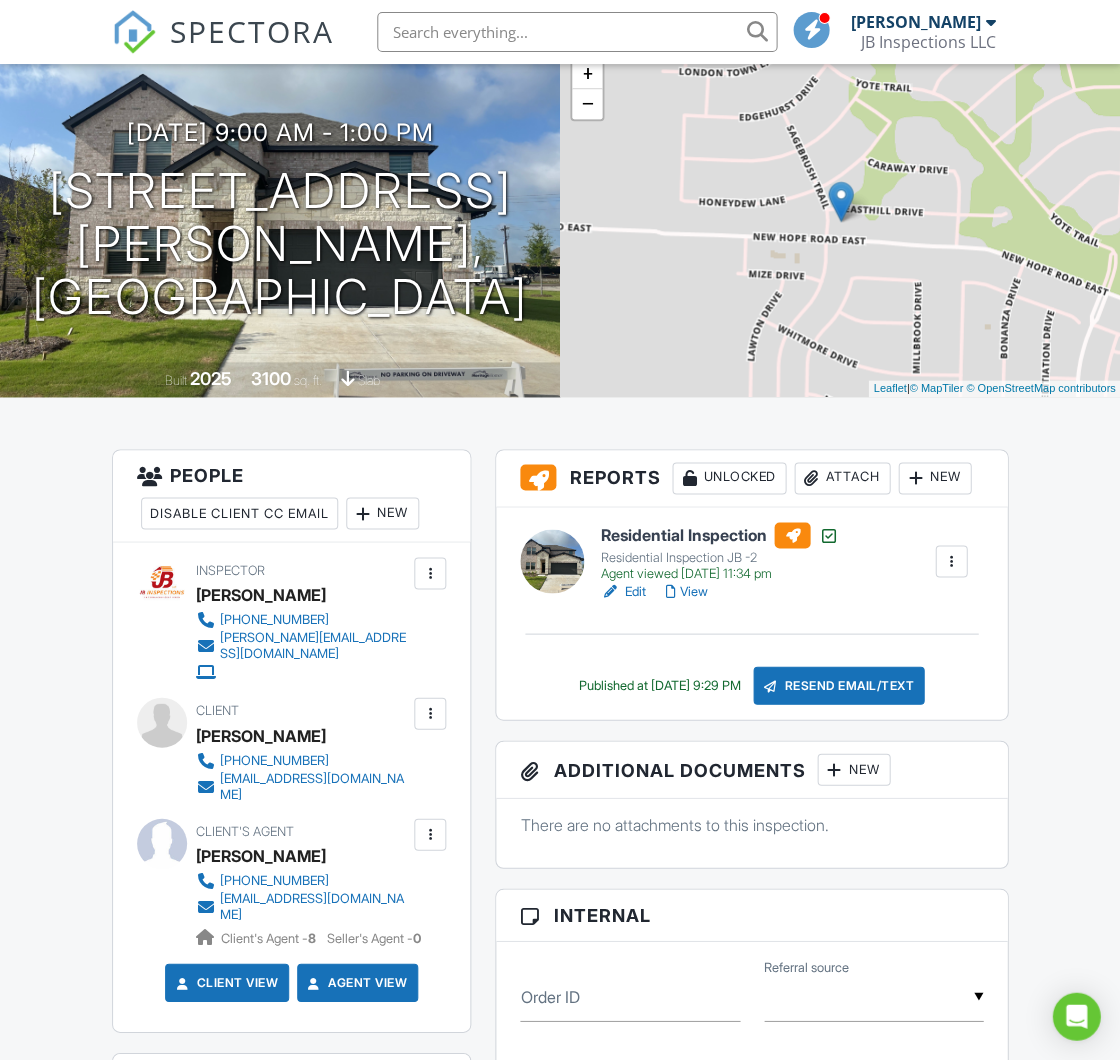 scroll, scrollTop: 159, scrollLeft: 0, axis: vertical 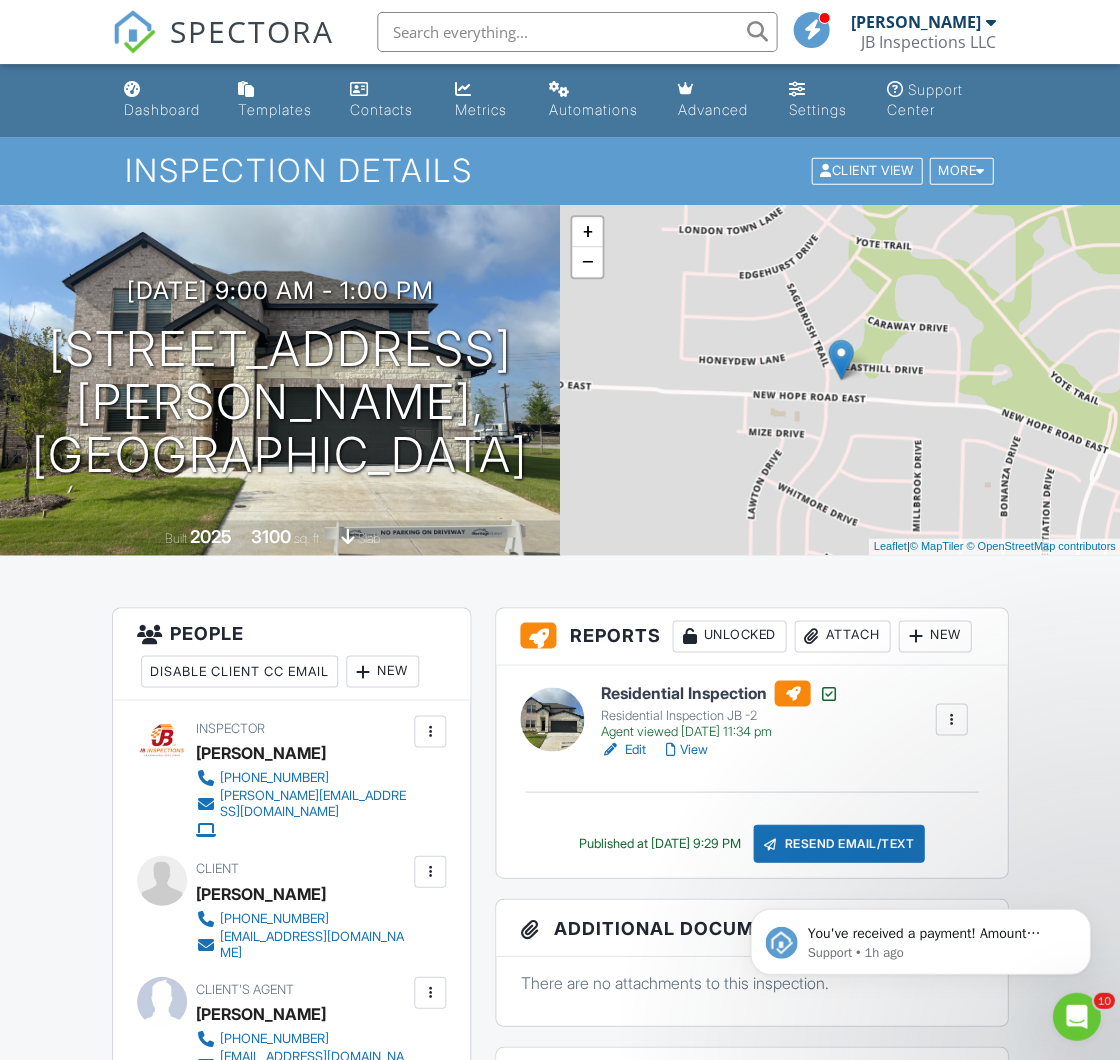 drag, startPoint x: 168, startPoint y: 102, endPoint x: 286, endPoint y: 179, distance: 140.90068 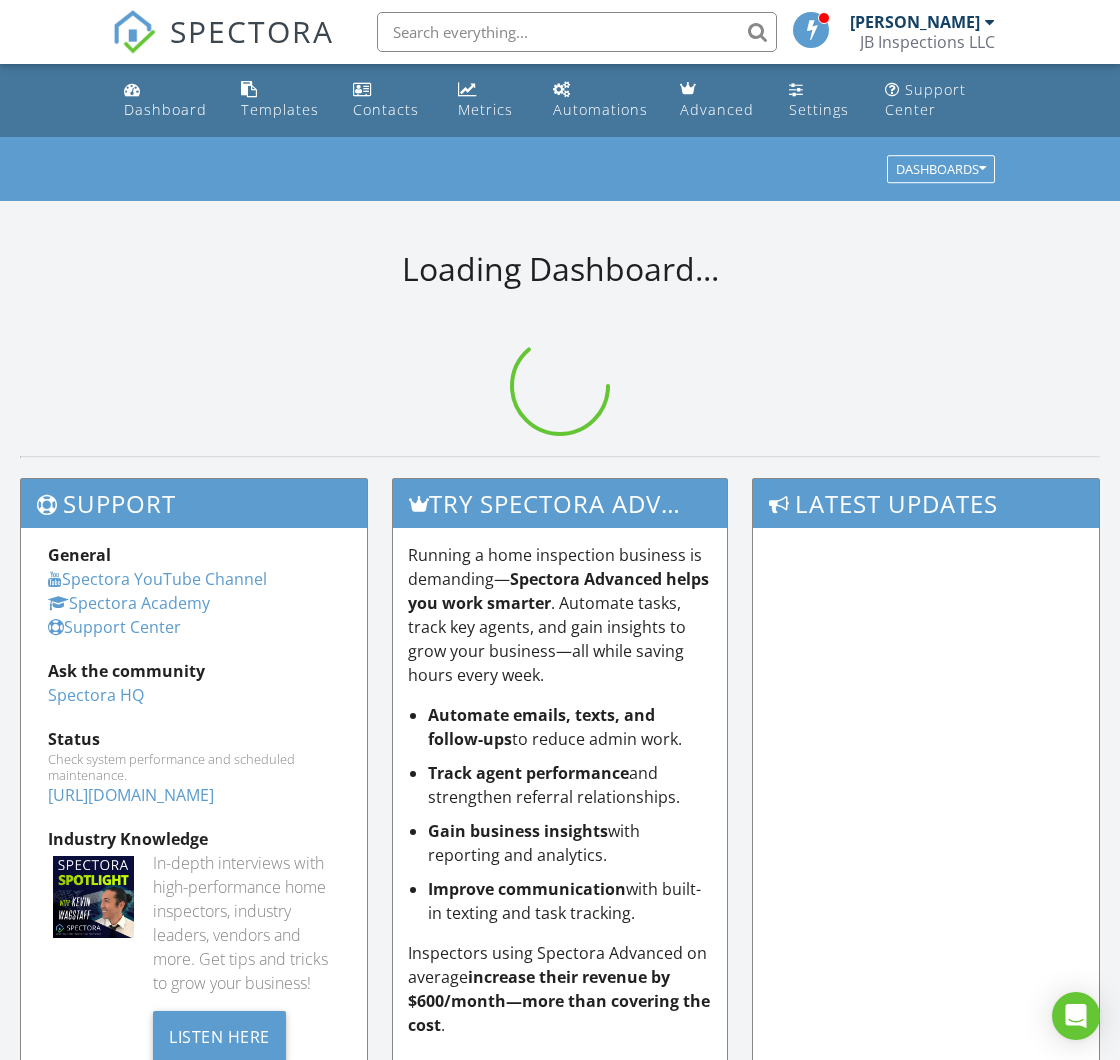 scroll, scrollTop: 0, scrollLeft: 0, axis: both 